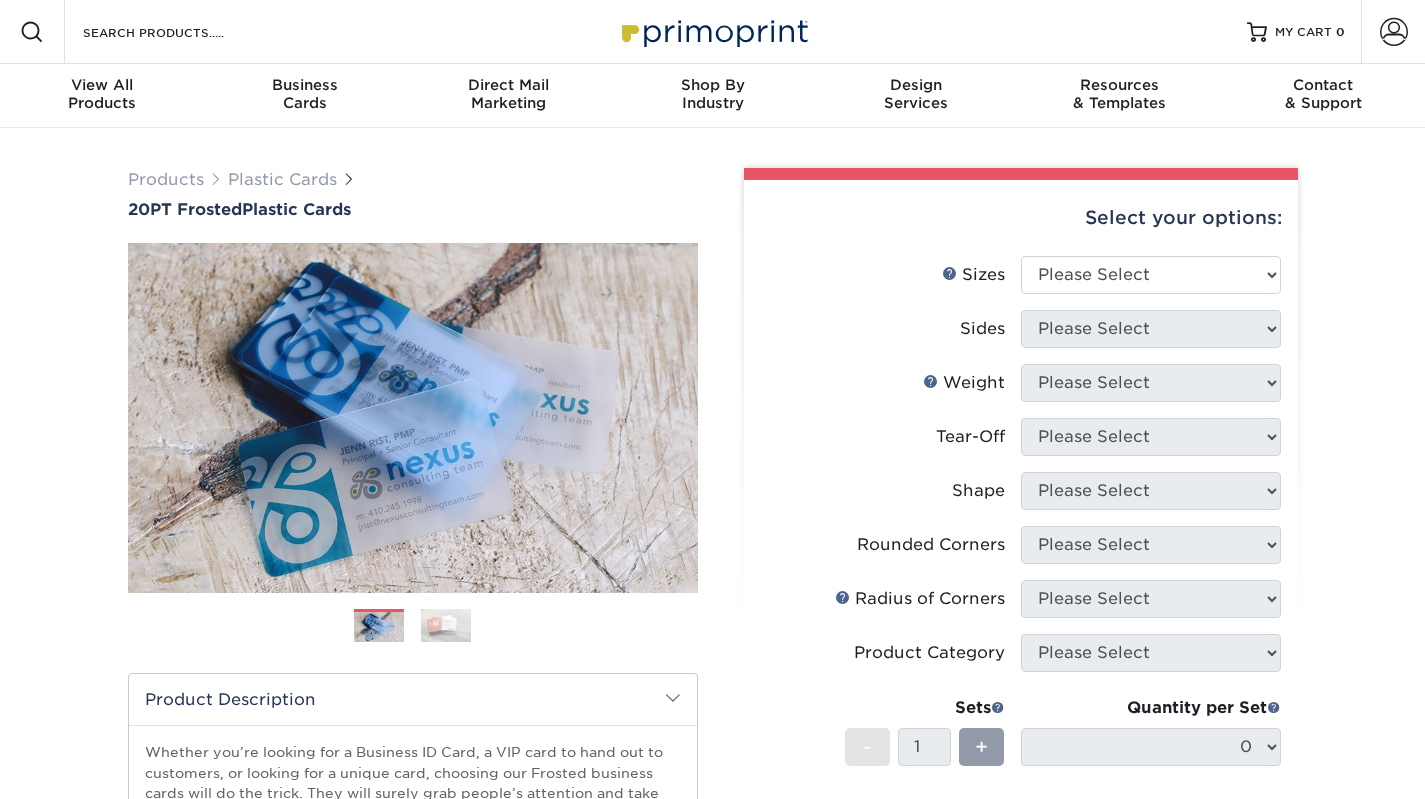 scroll, scrollTop: 0, scrollLeft: 0, axis: both 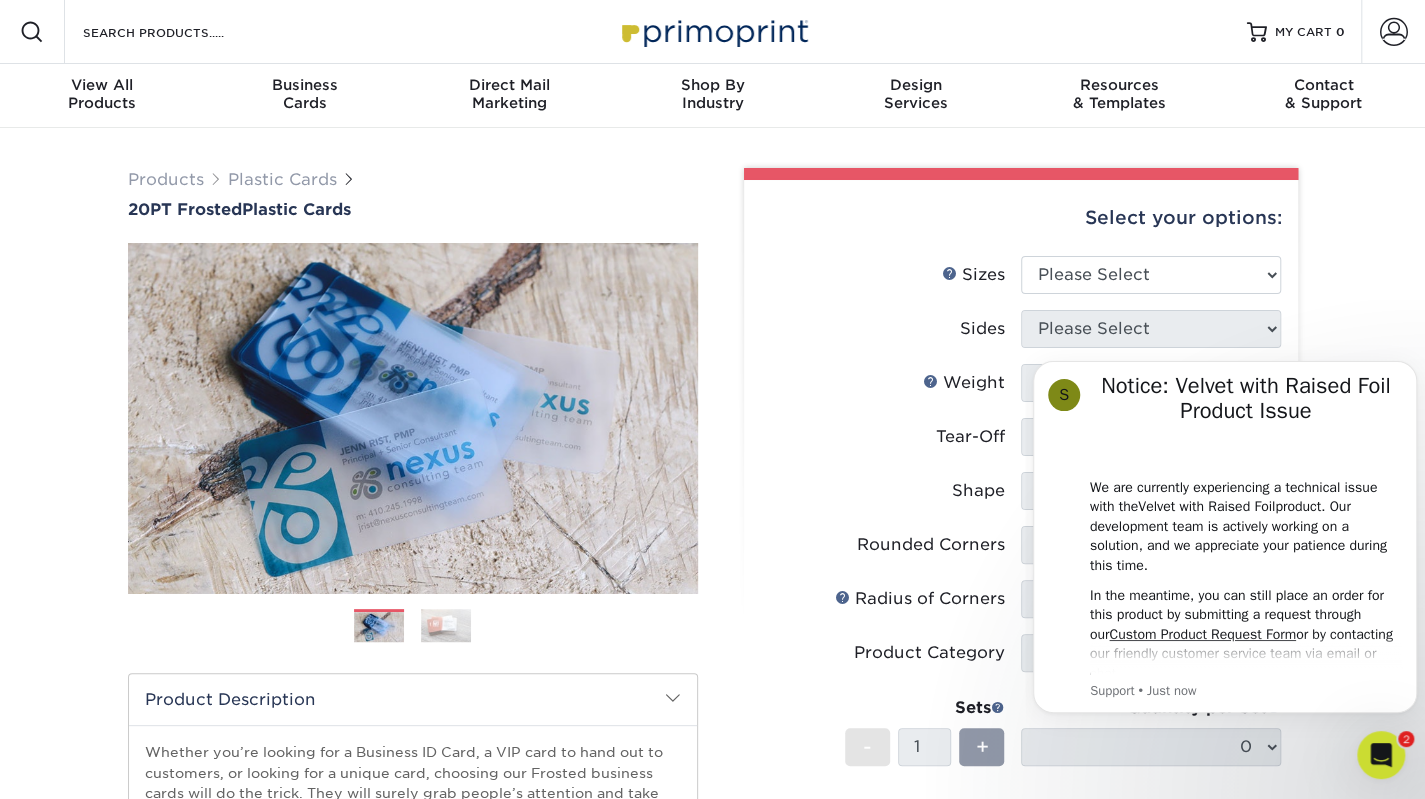 click on "S Notice: Velvet with Raised Foil Product Issue We are currently experiencing a technical issue with the  Velvet with Raised Foil  product. Our development team is actively working on a solution, and we appreciate your patience during this time. In the meantime, you can still place an order for this product by submitting a request through our  Custom Product Request Form  or by contacting our friendly customer service team via email or chat. Thank you for your understanding! Customer Service Hours; 9am-5pm EST Support • Just now" 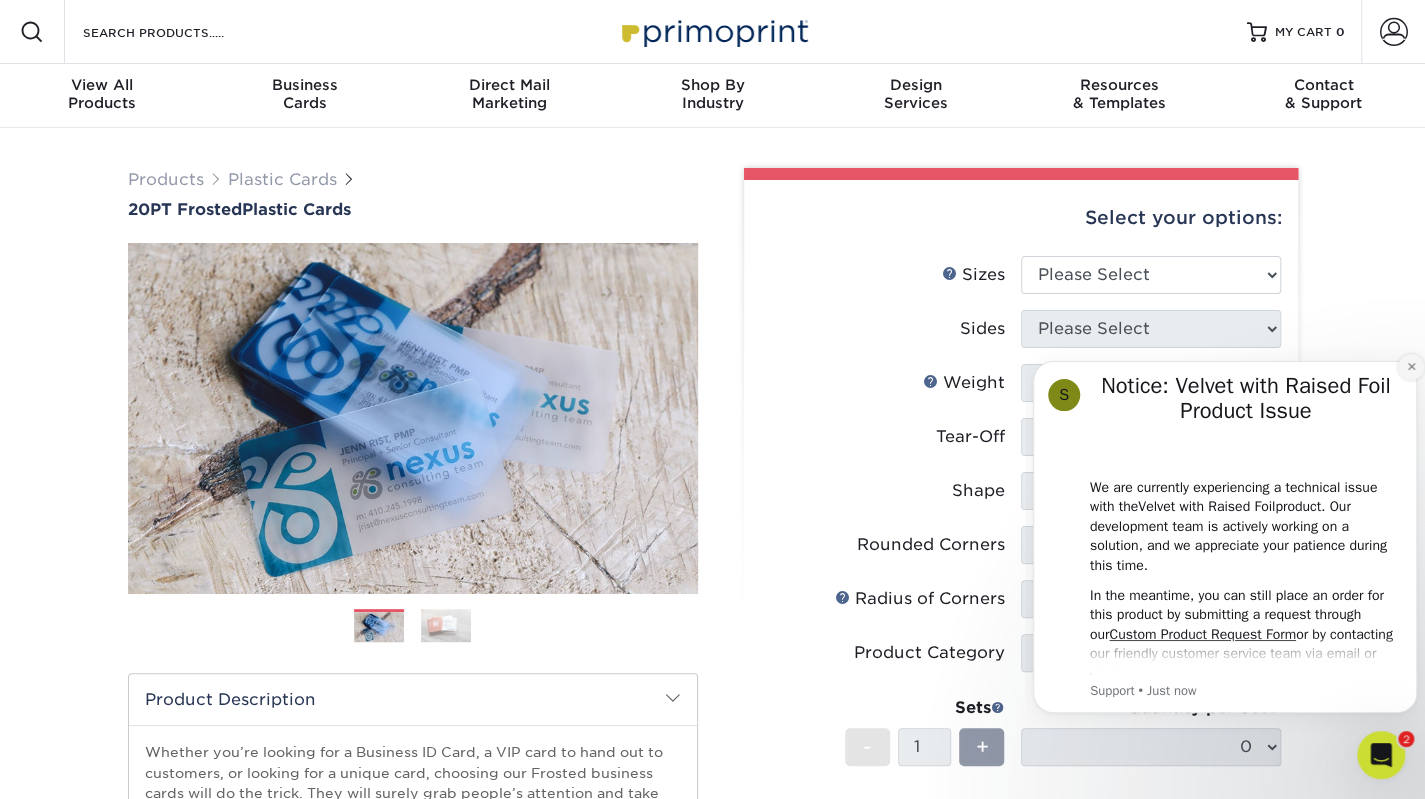 click 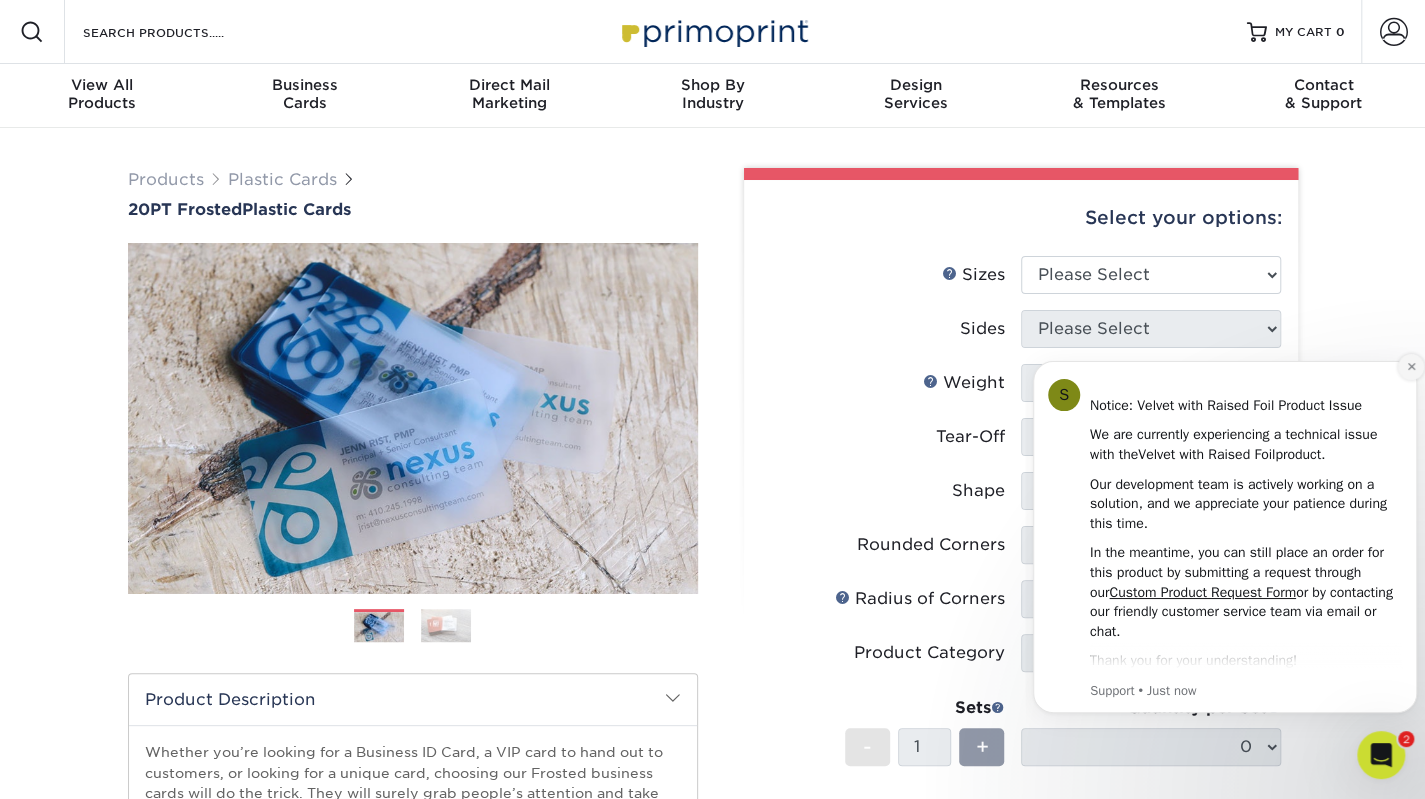 click 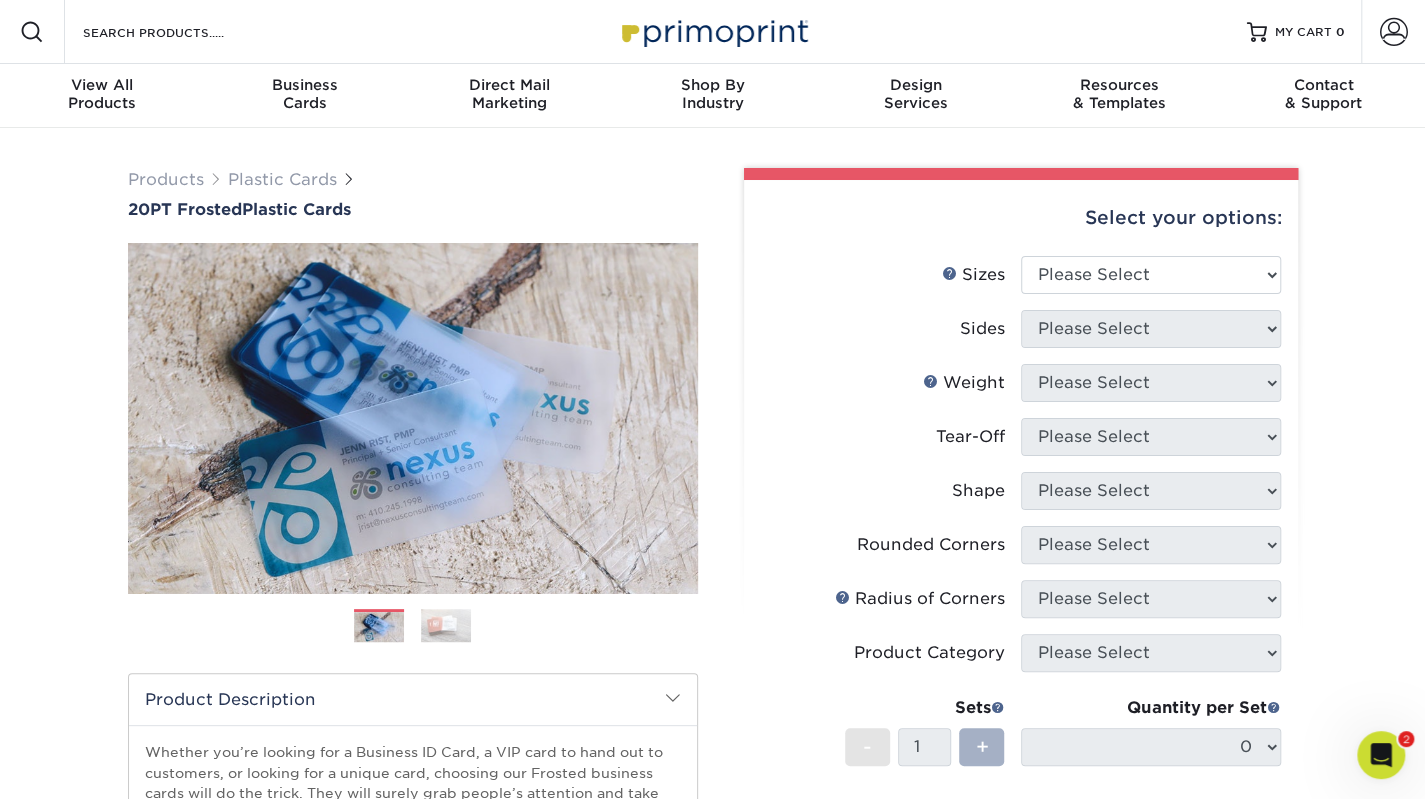 click on "+" at bounding box center [981, 747] 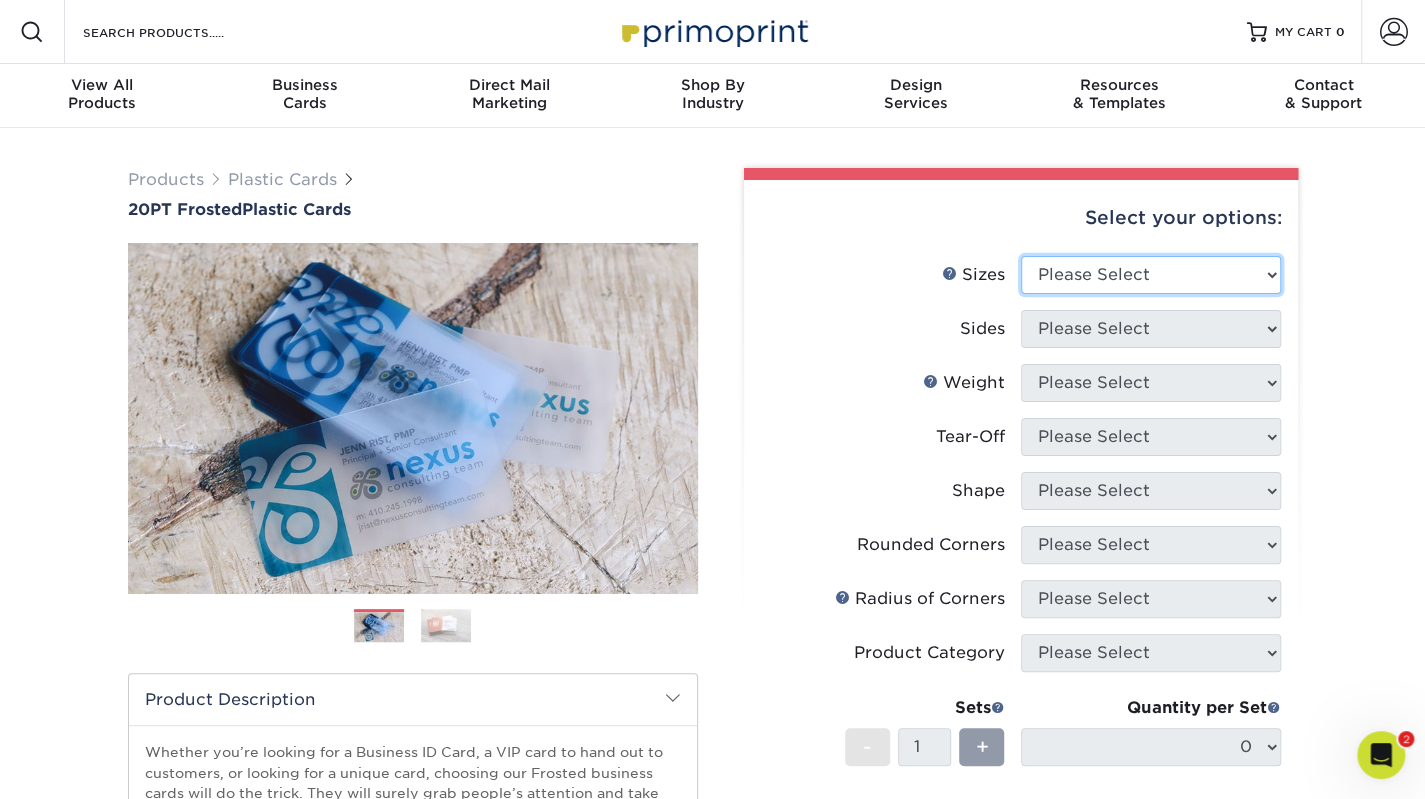 click on "Please Select
2" x 3.5"
2" x 8"
2.12" x 3.375"
2.5" x 2.5"
4.25" x 6"" at bounding box center (1151, 275) 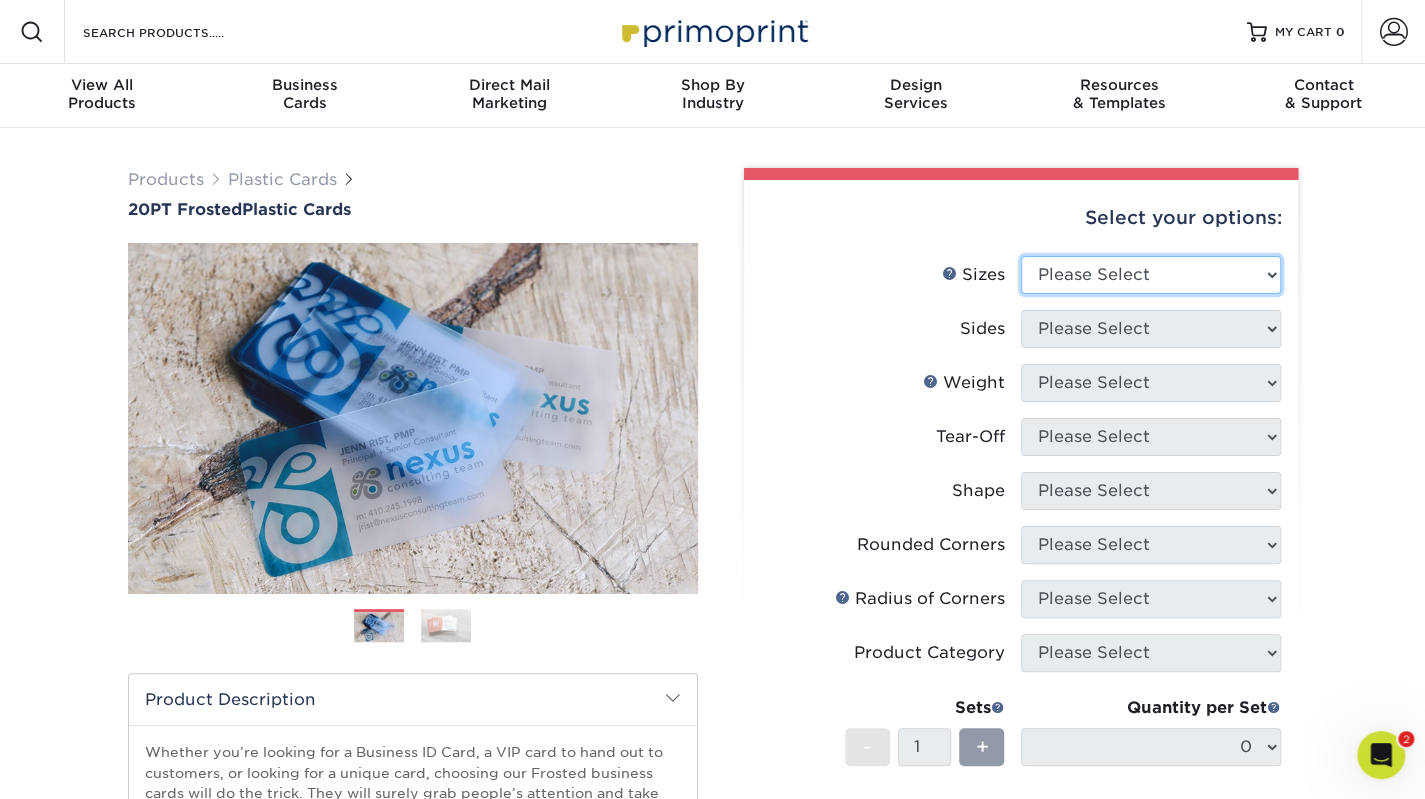 select on "2.00x3.50" 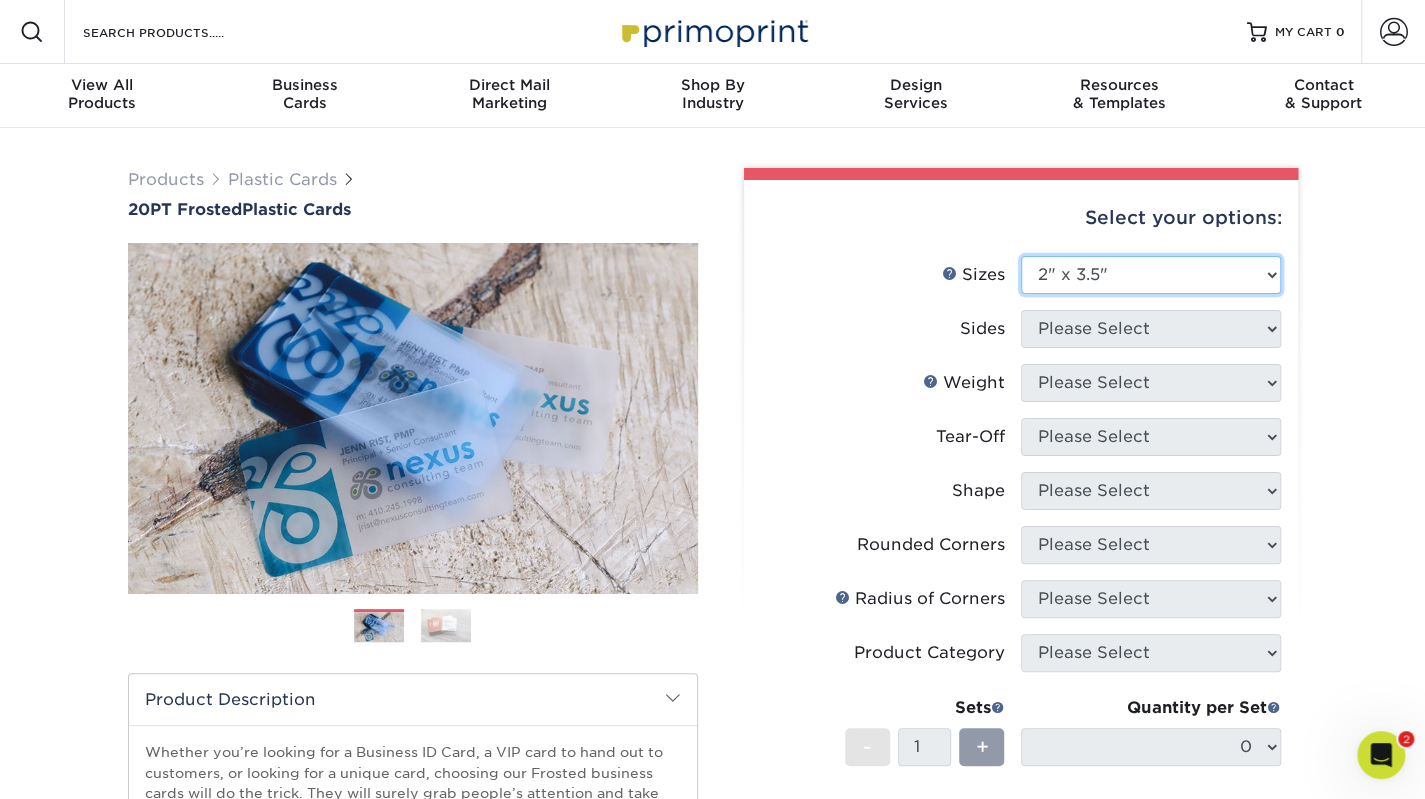 click on "Please Select
2" x 3.5"
2" x 8"
2.12" x 3.375"
2.5" x 2.5"
4.25" x 6"" at bounding box center (1151, 275) 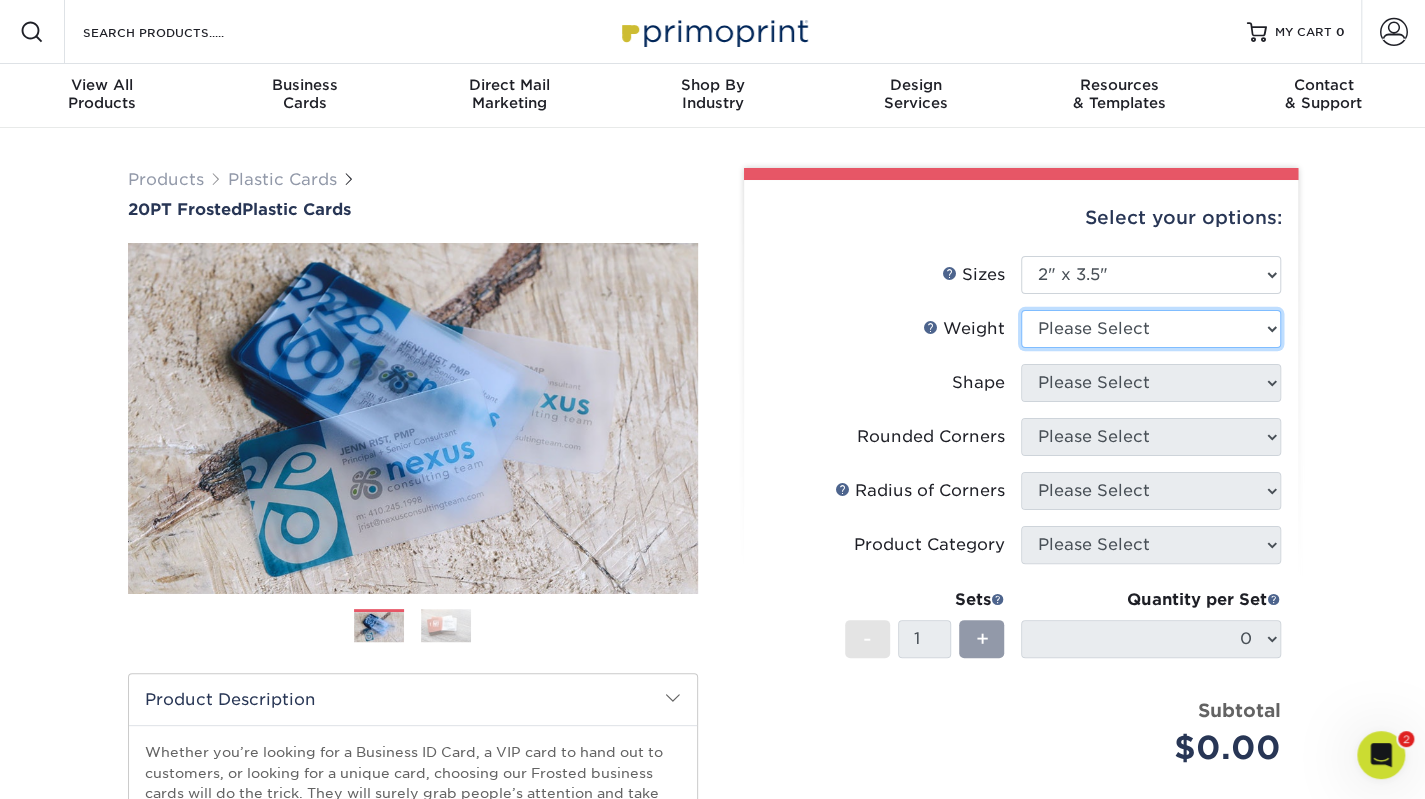 click on "Please Select 20PT Frosted Plastic 20PT Frosted Plastic" at bounding box center (1151, 329) 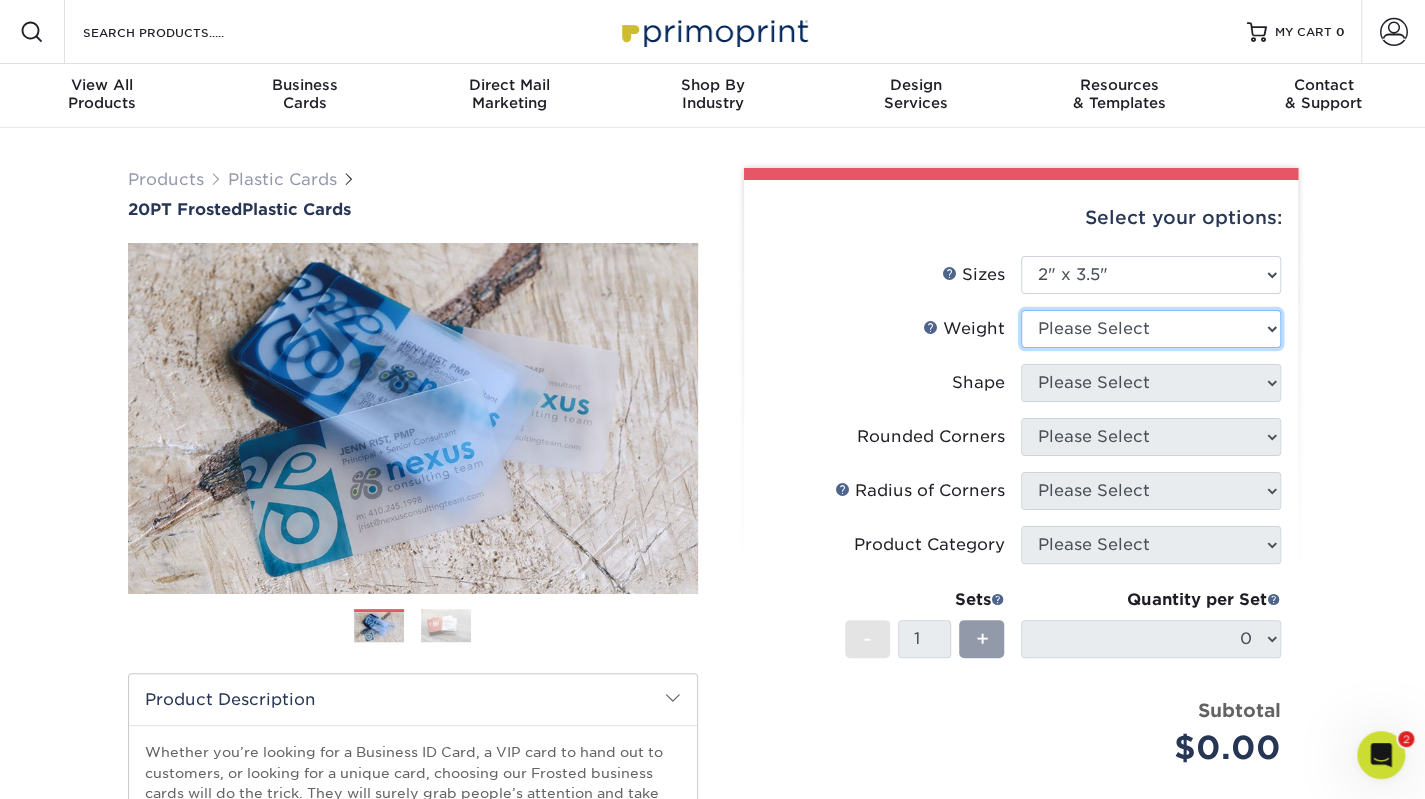 select on "20PT Frosted Plastic" 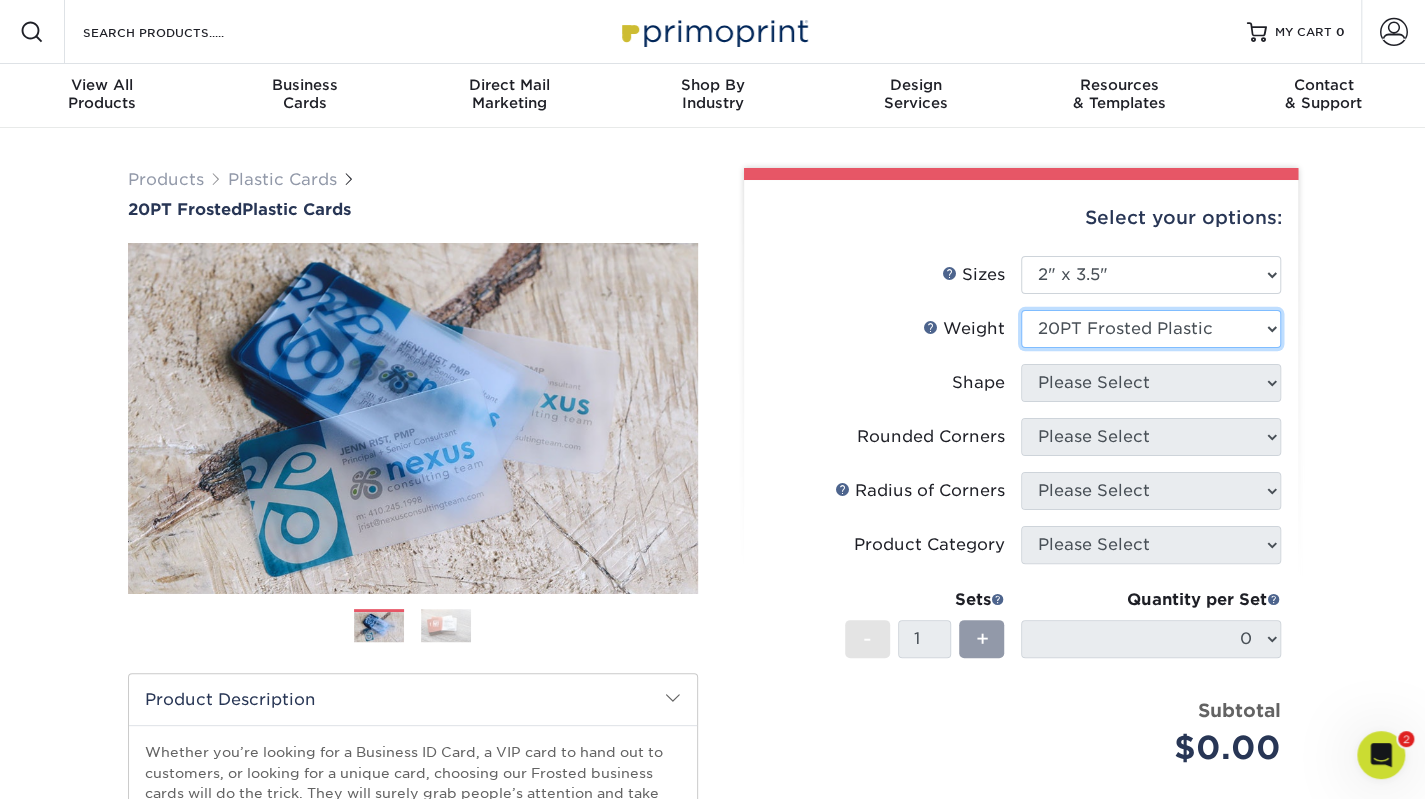 click on "Please Select 20PT Frosted Plastic 20PT Frosted Plastic" at bounding box center [1151, 329] 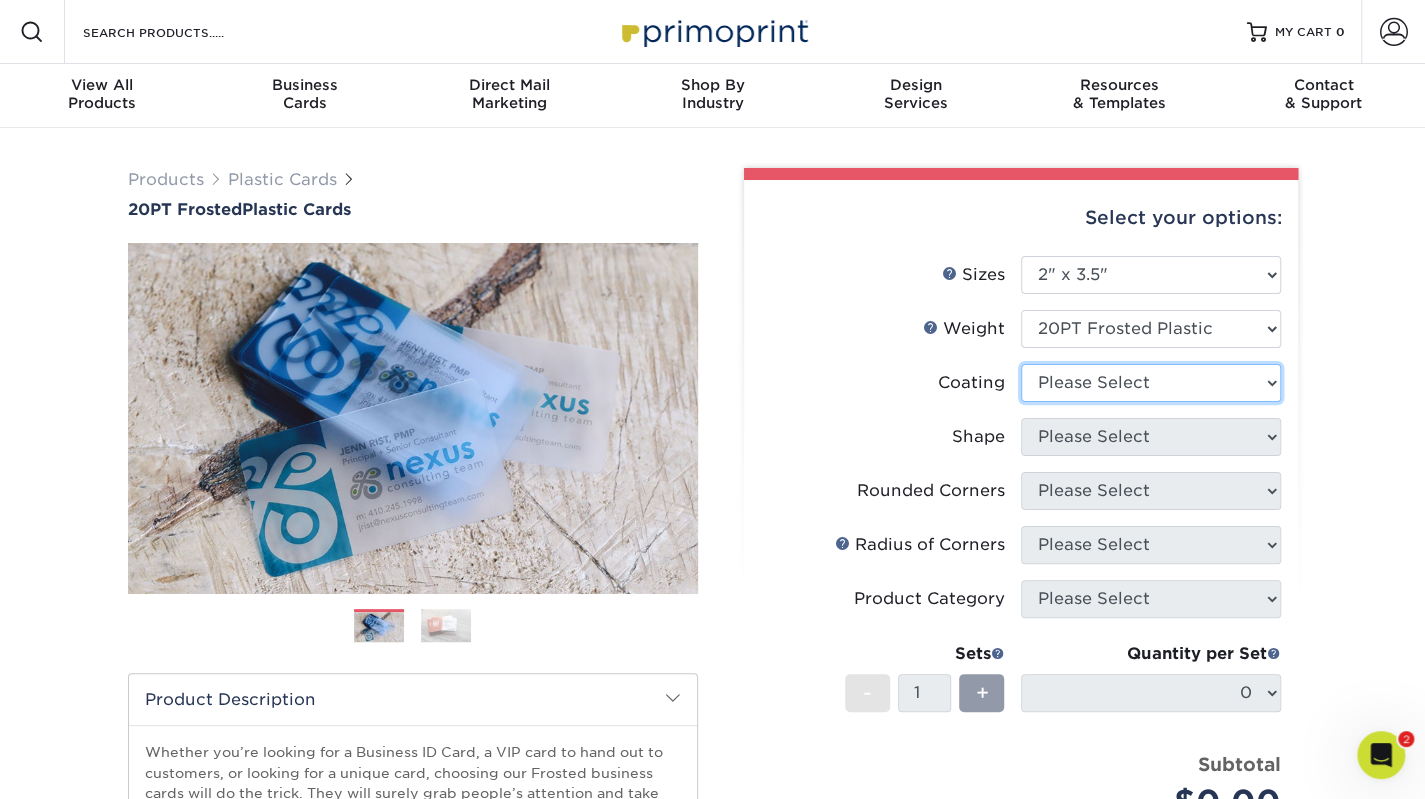 click at bounding box center [1151, 383] 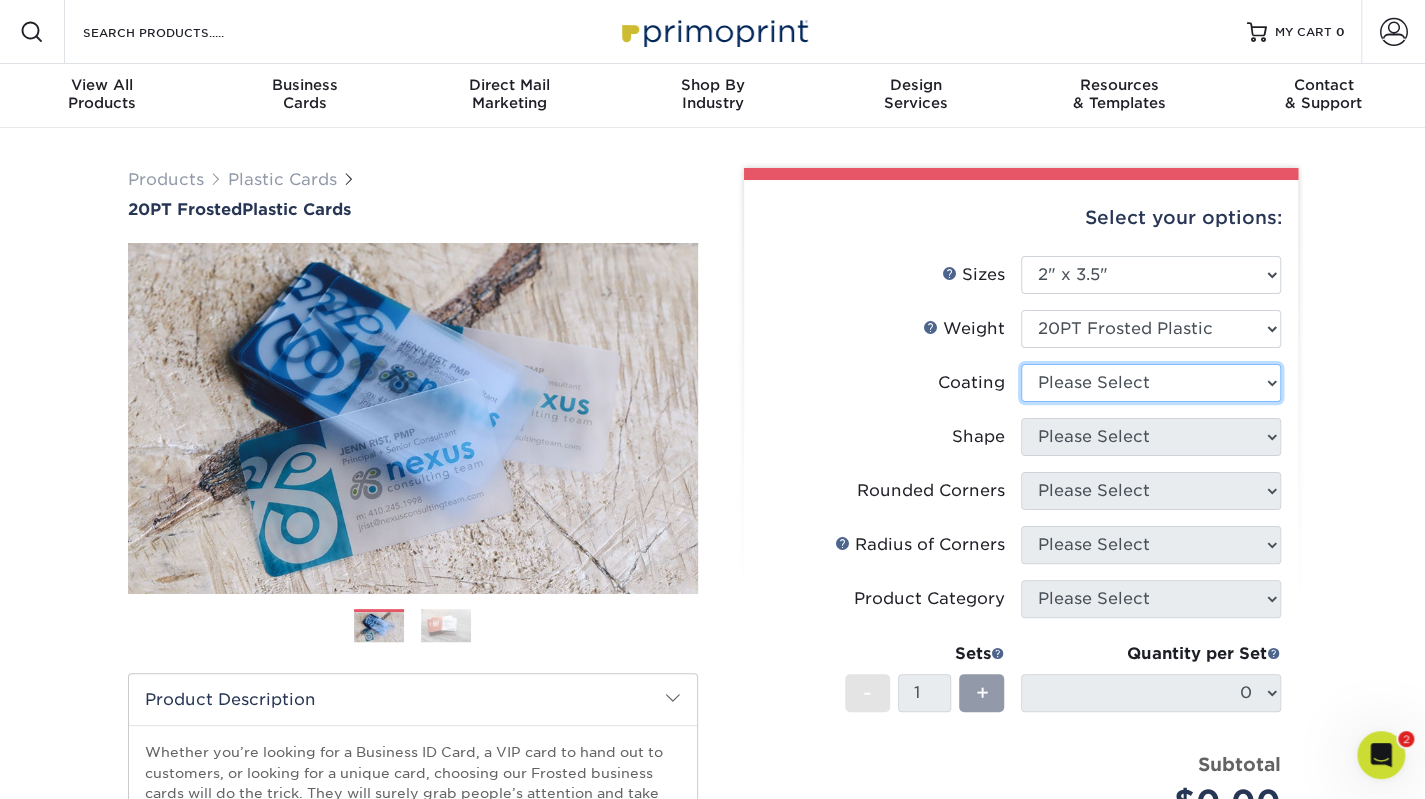 select on "3e7618de-abca-4bda-9f97-8b9129e913d8" 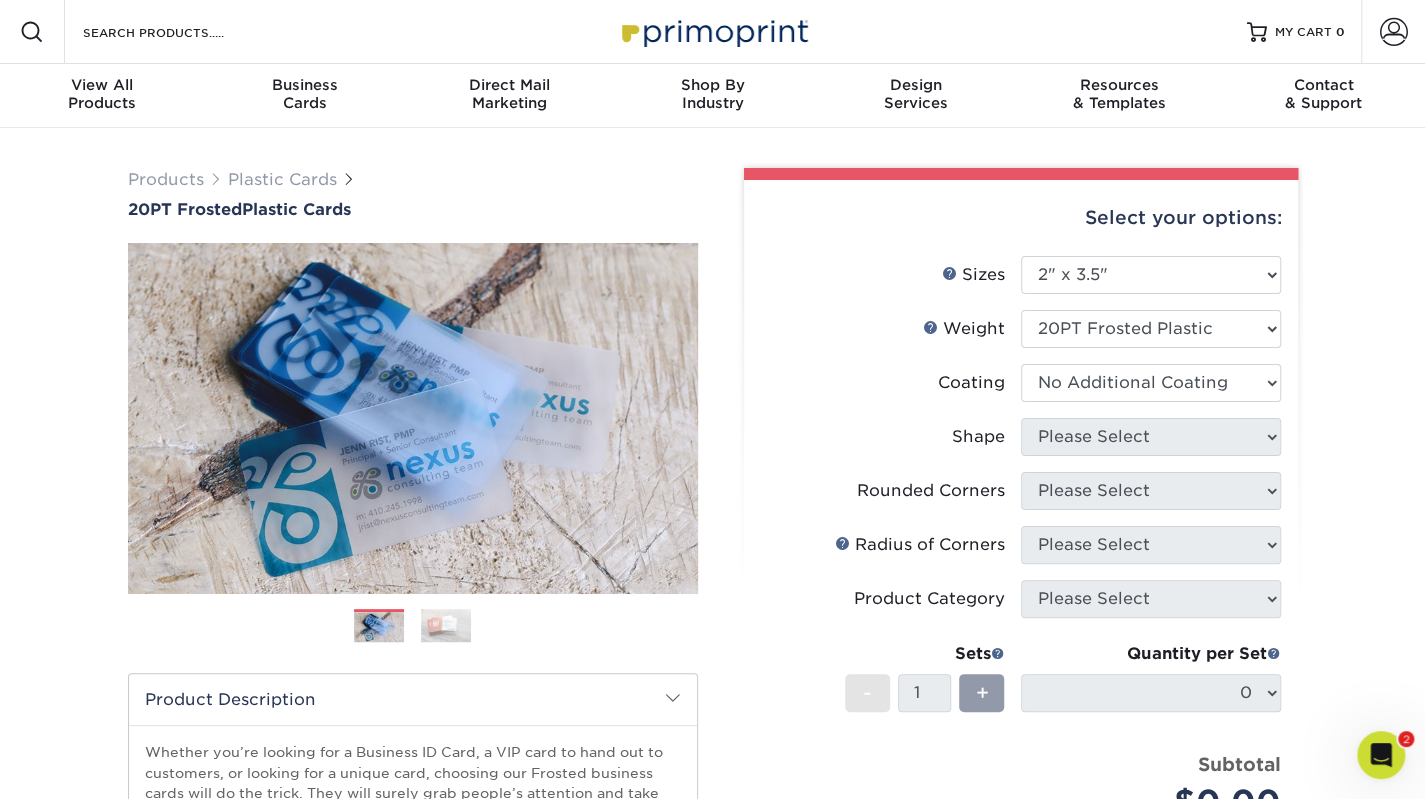 click at bounding box center [1151, 383] 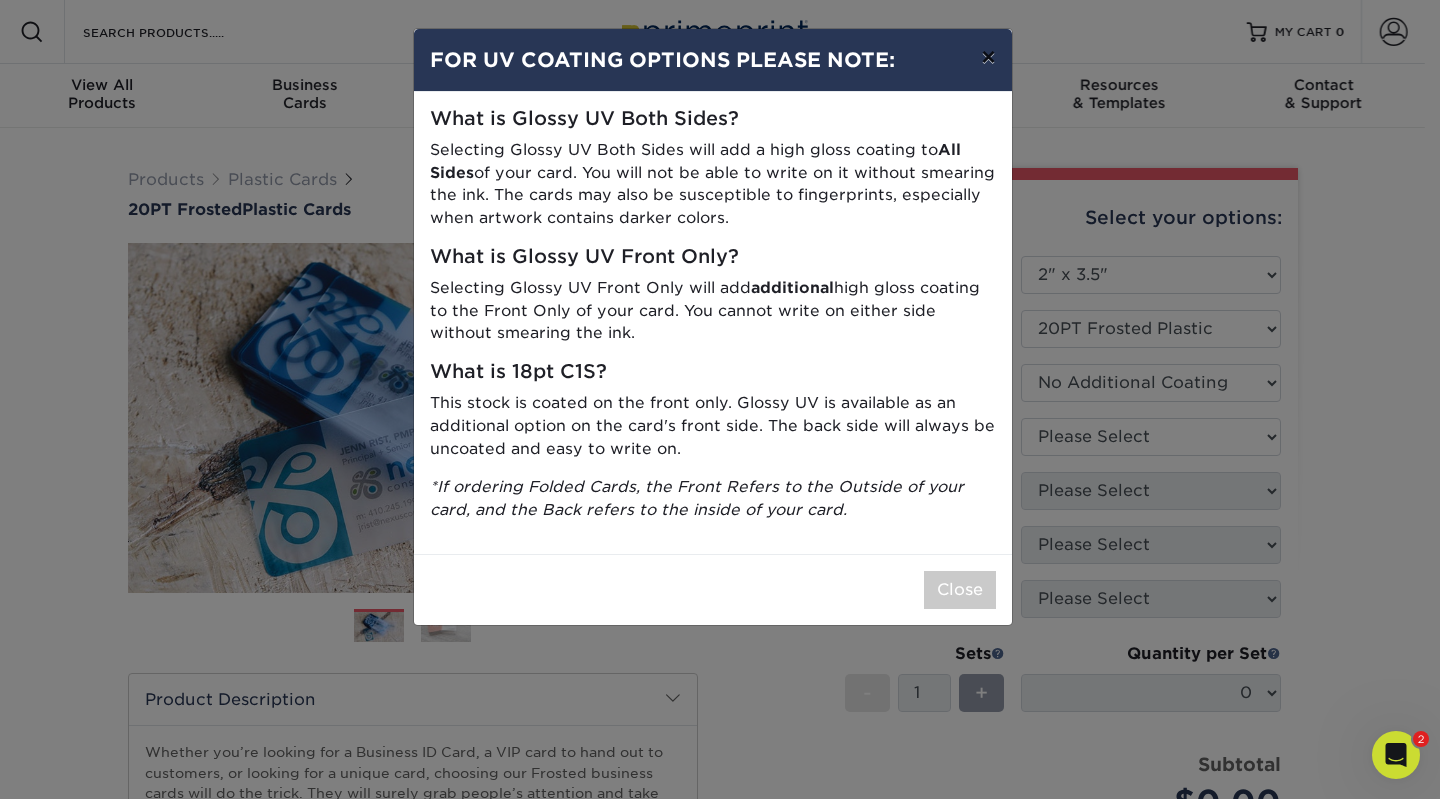 click on "×" at bounding box center [988, 57] 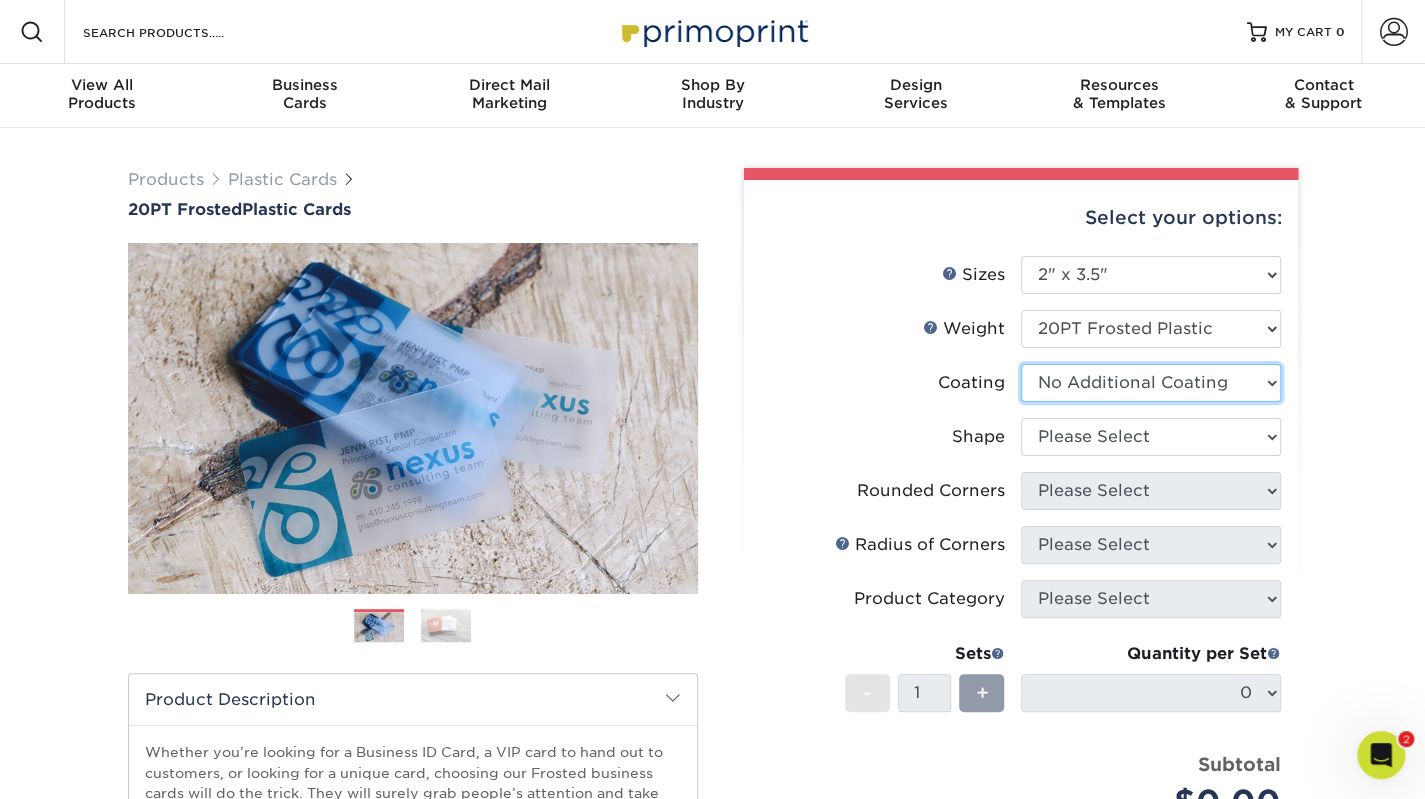 click at bounding box center (1151, 383) 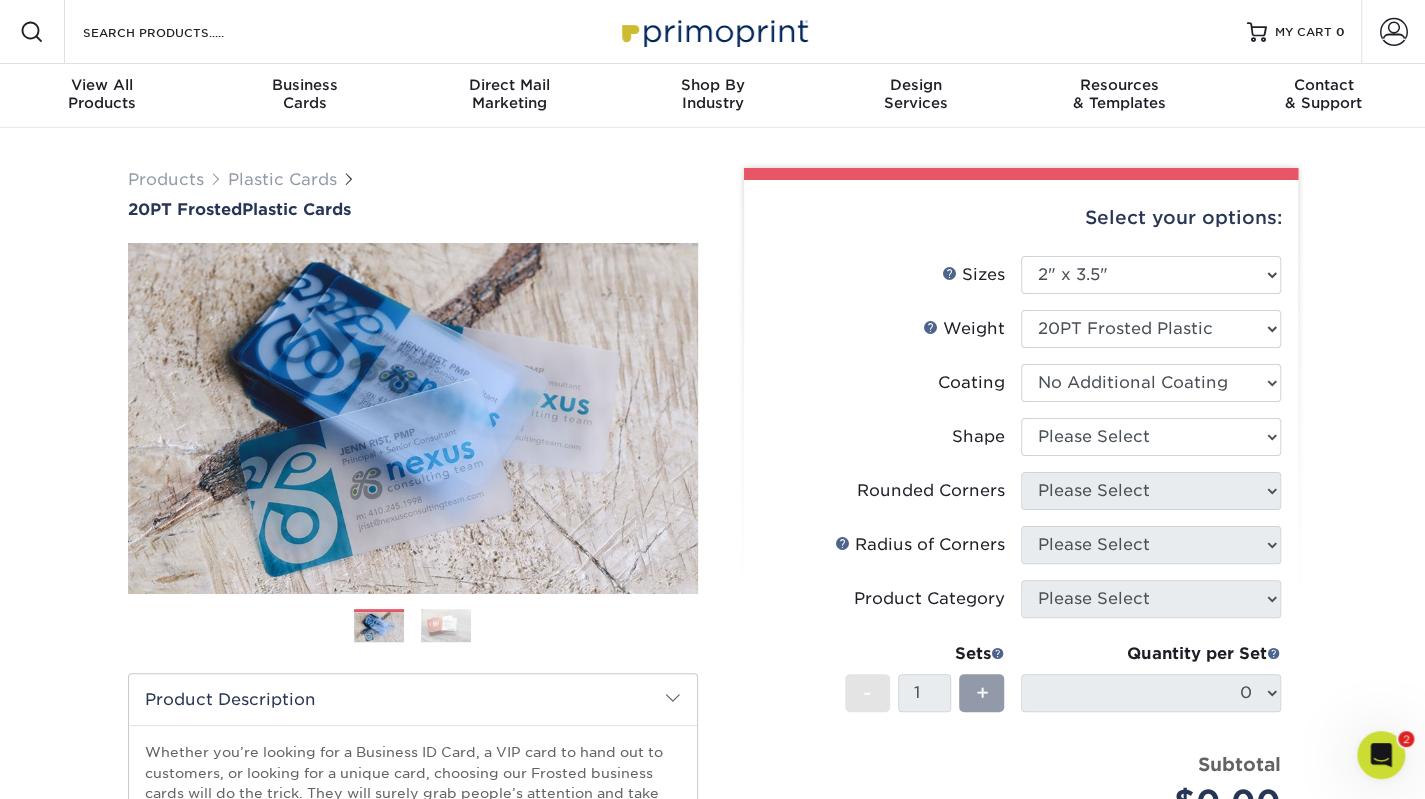 click on "Products
Plastic Cards
20PT Frosted  Plastic Cards
Previous Next  and" at bounding box center [712, 662] 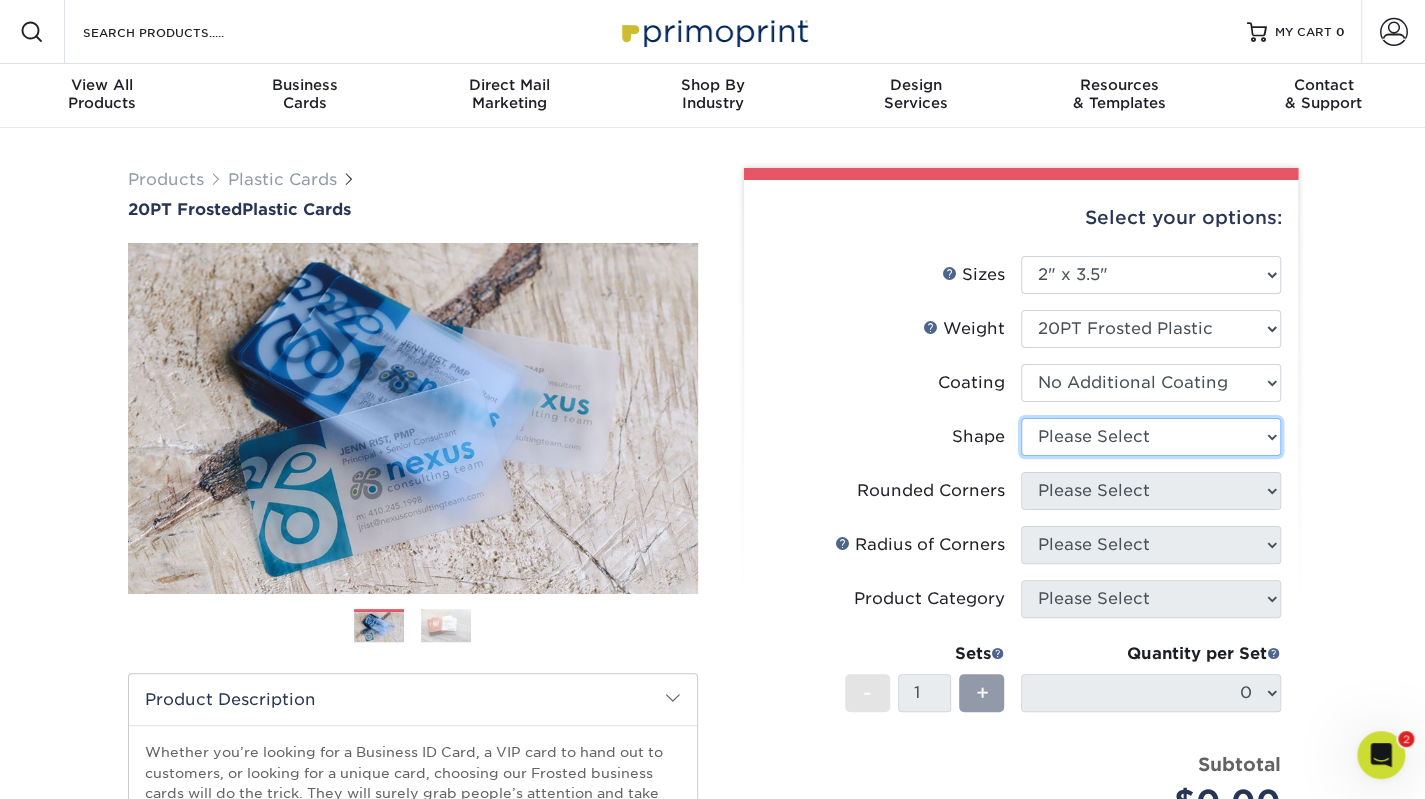 click on "Please Select Oval Standard" at bounding box center [1151, 437] 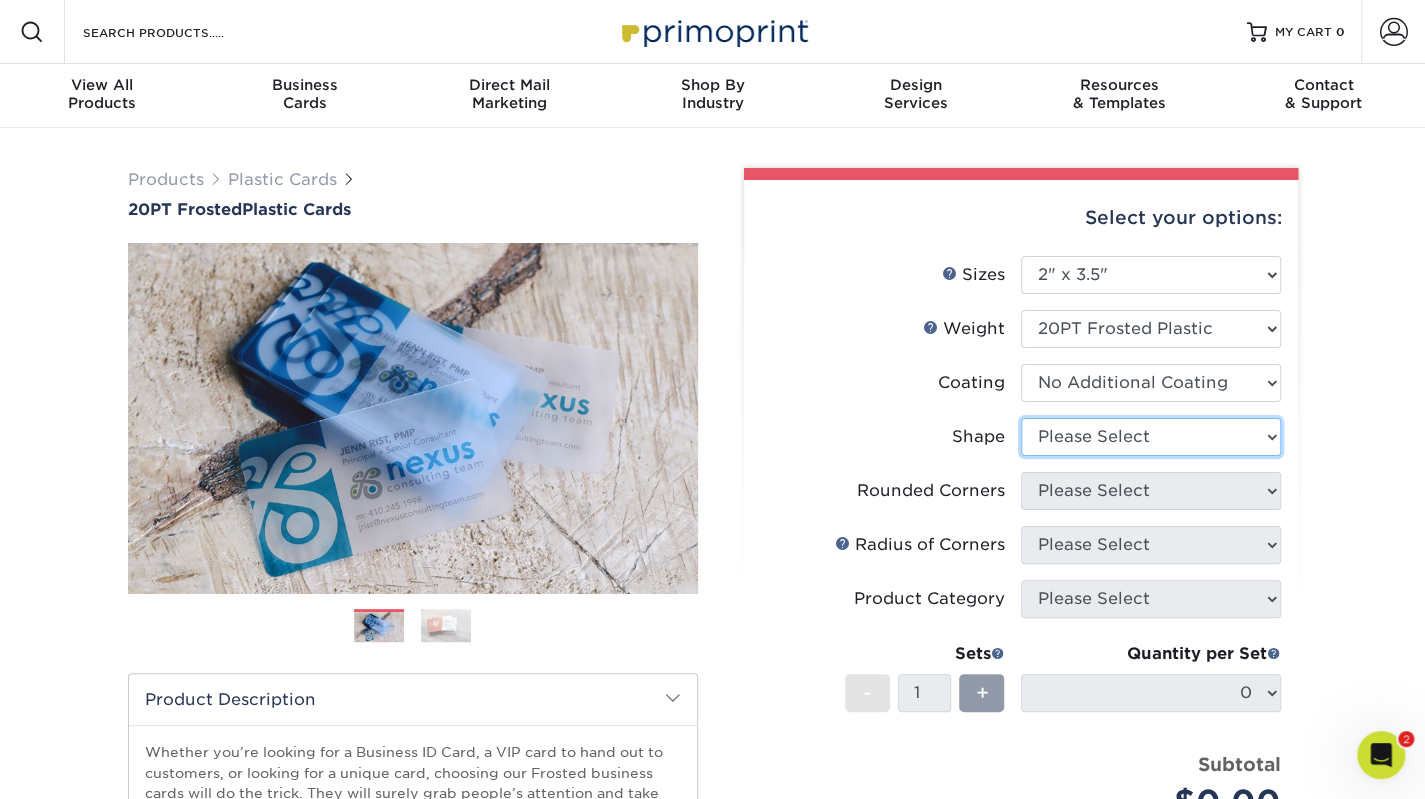 select on "standard" 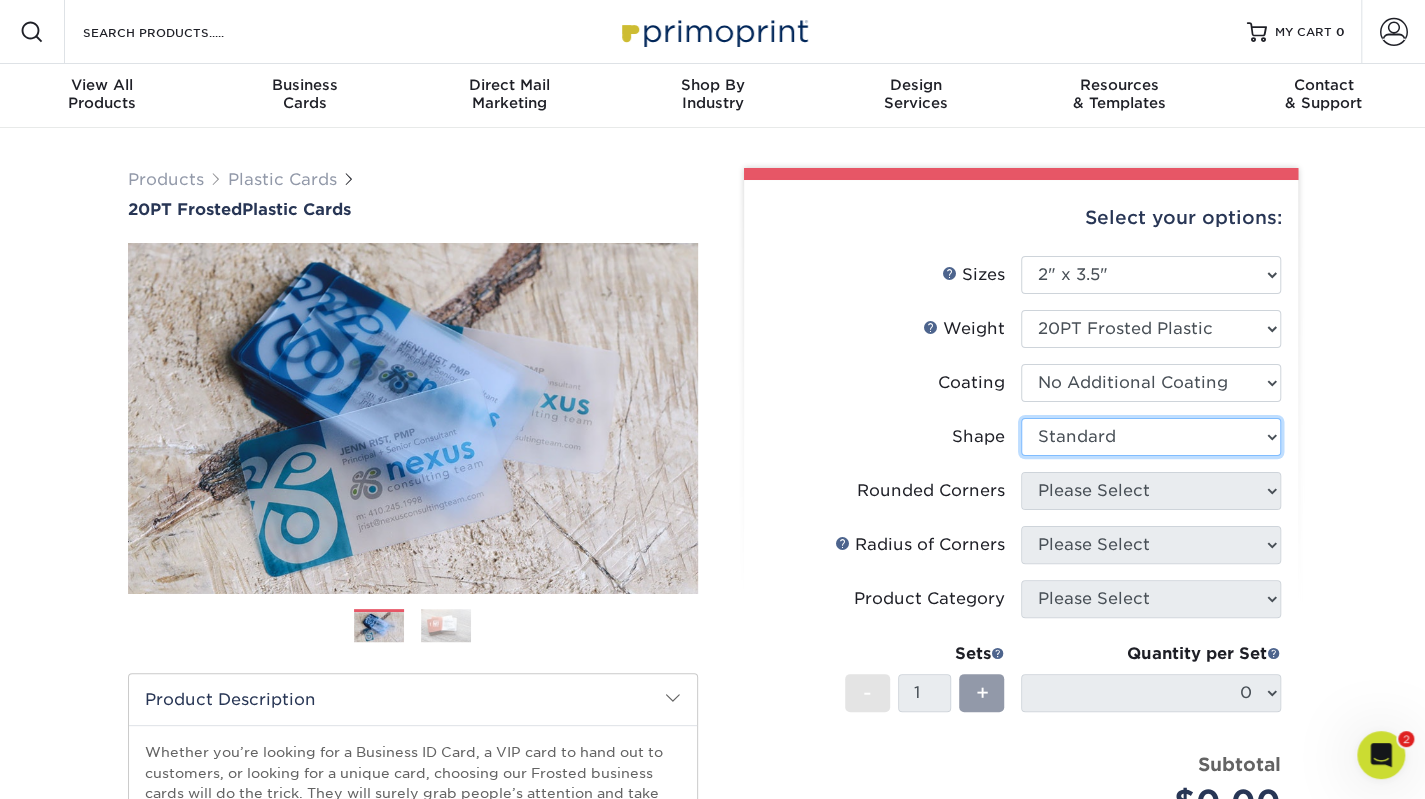 click on "Please Select Oval Standard" at bounding box center (1151, 437) 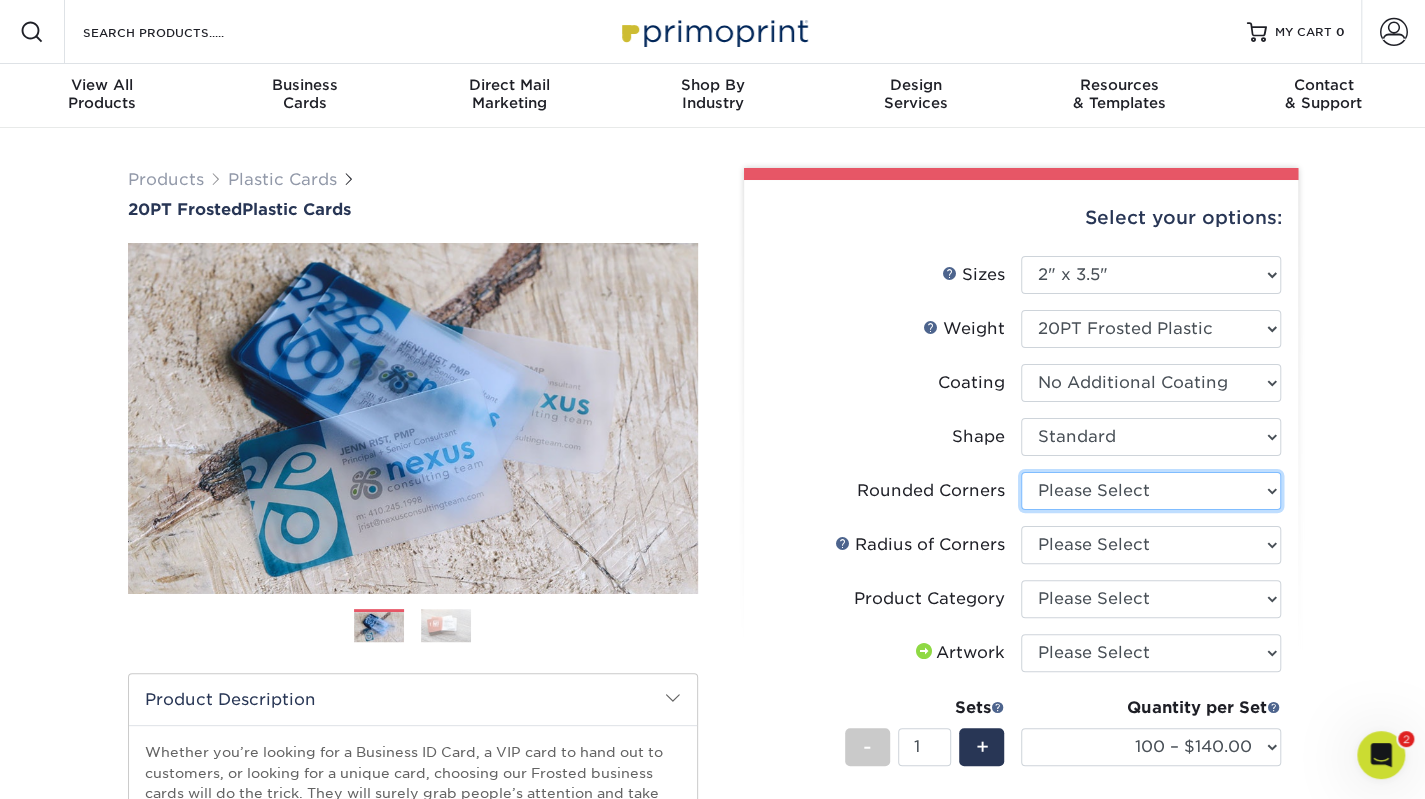 click on "Please Select
Yes - Round 4 Corners" at bounding box center (1151, 491) 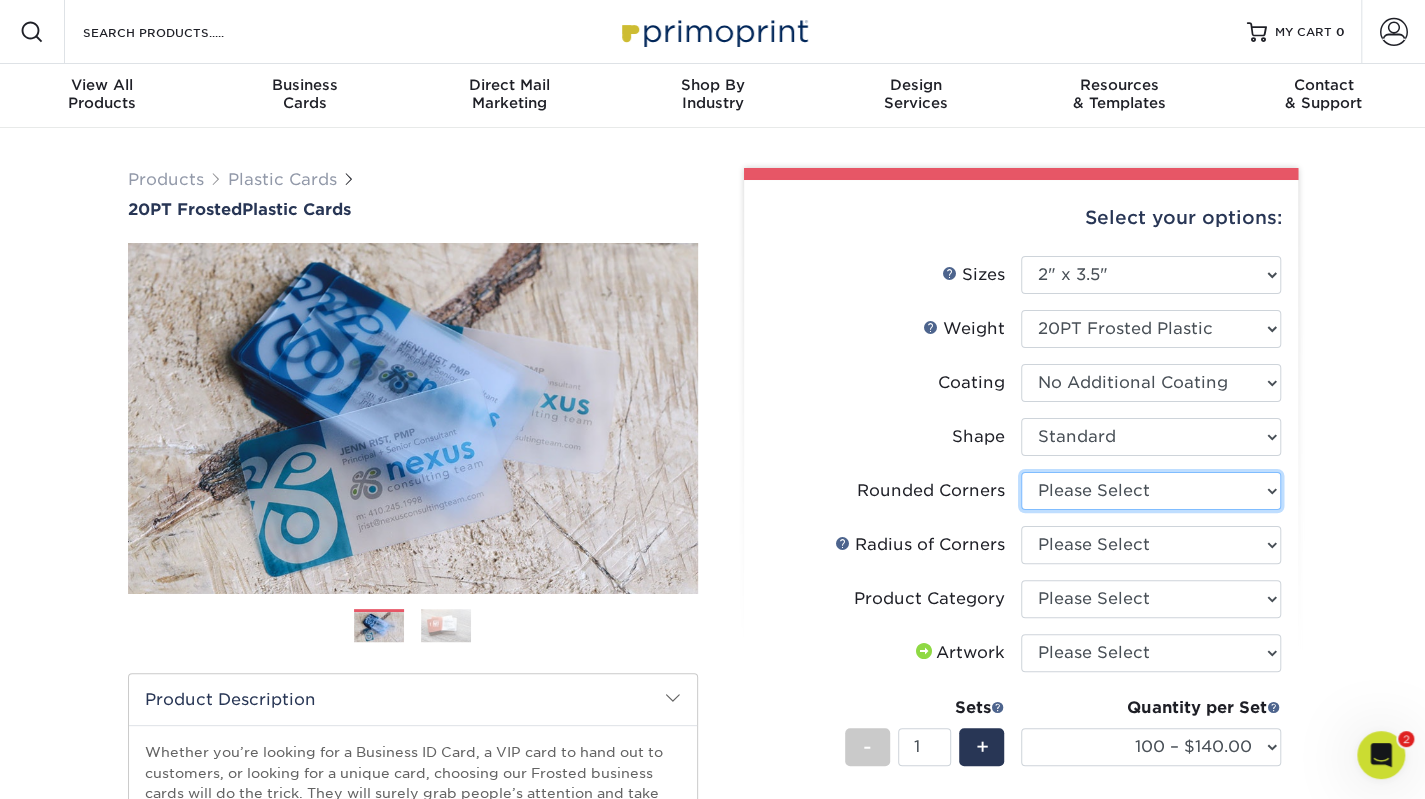 select on "7672df9e-0e0a-464d-8e1f-920c575e4da3" 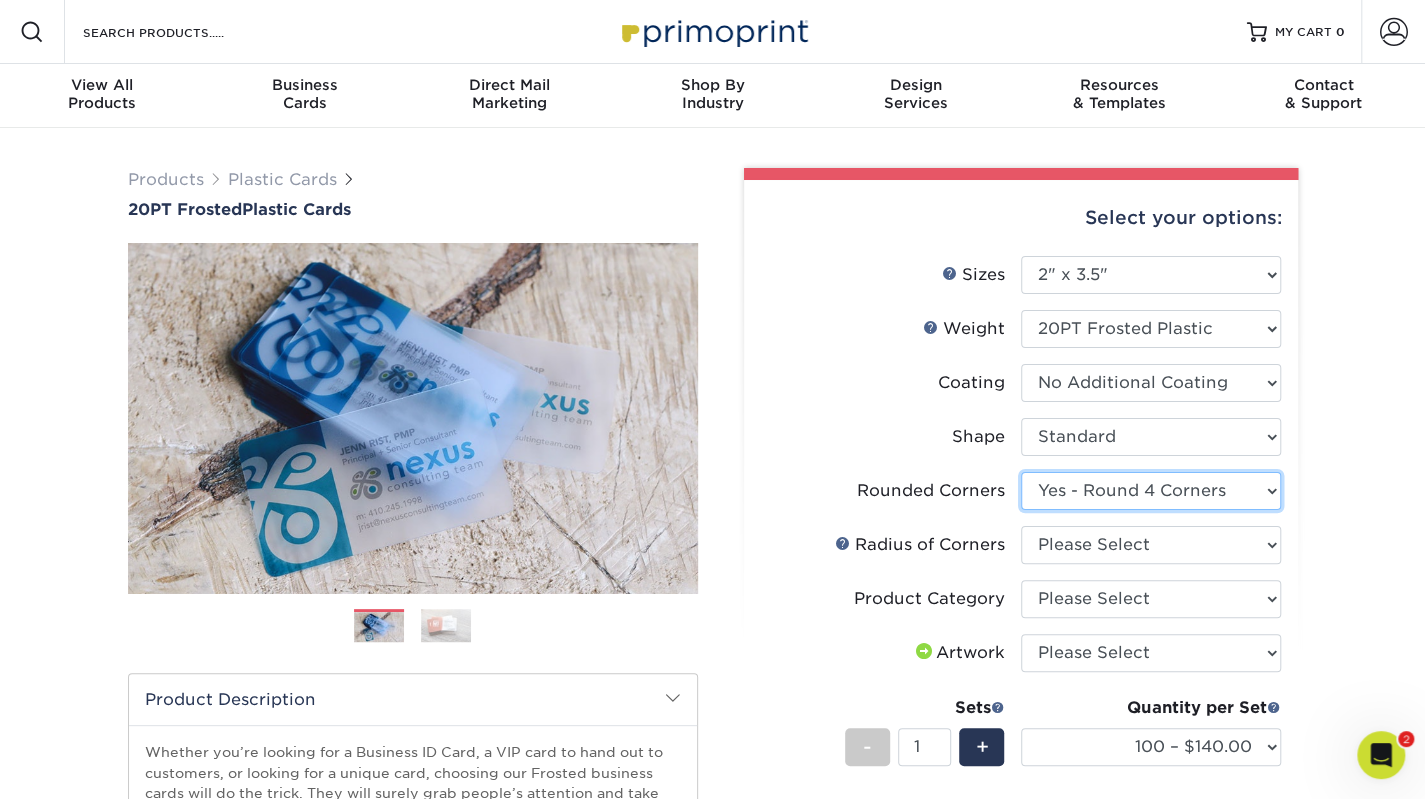 click on "Please Select
Yes - Round 4 Corners" at bounding box center (1151, 491) 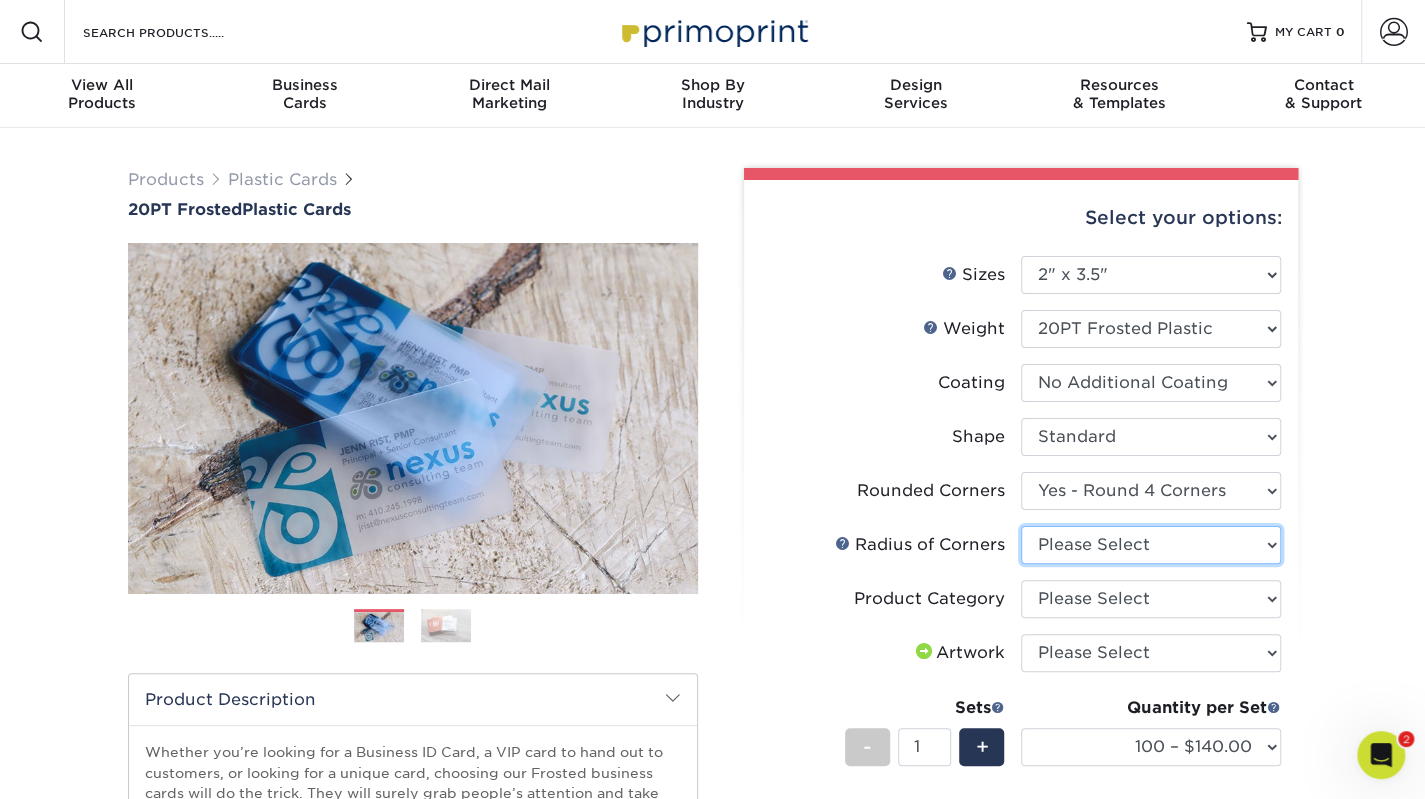 click on "Please Select Rounded 1/8" Rounded 1/4"" at bounding box center [1151, 545] 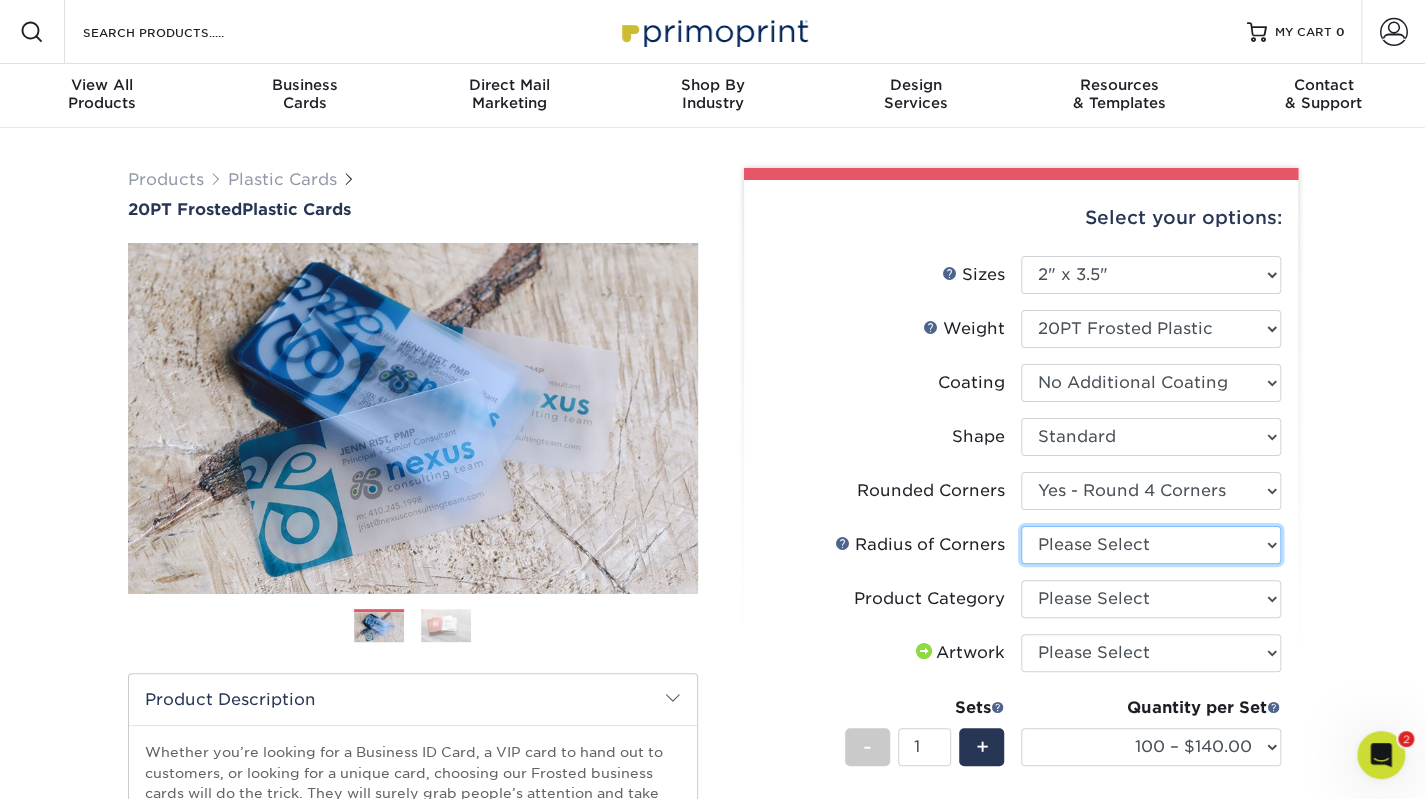 select on "589680c7-ee9a-431b-9d12-d7aeb1386a97" 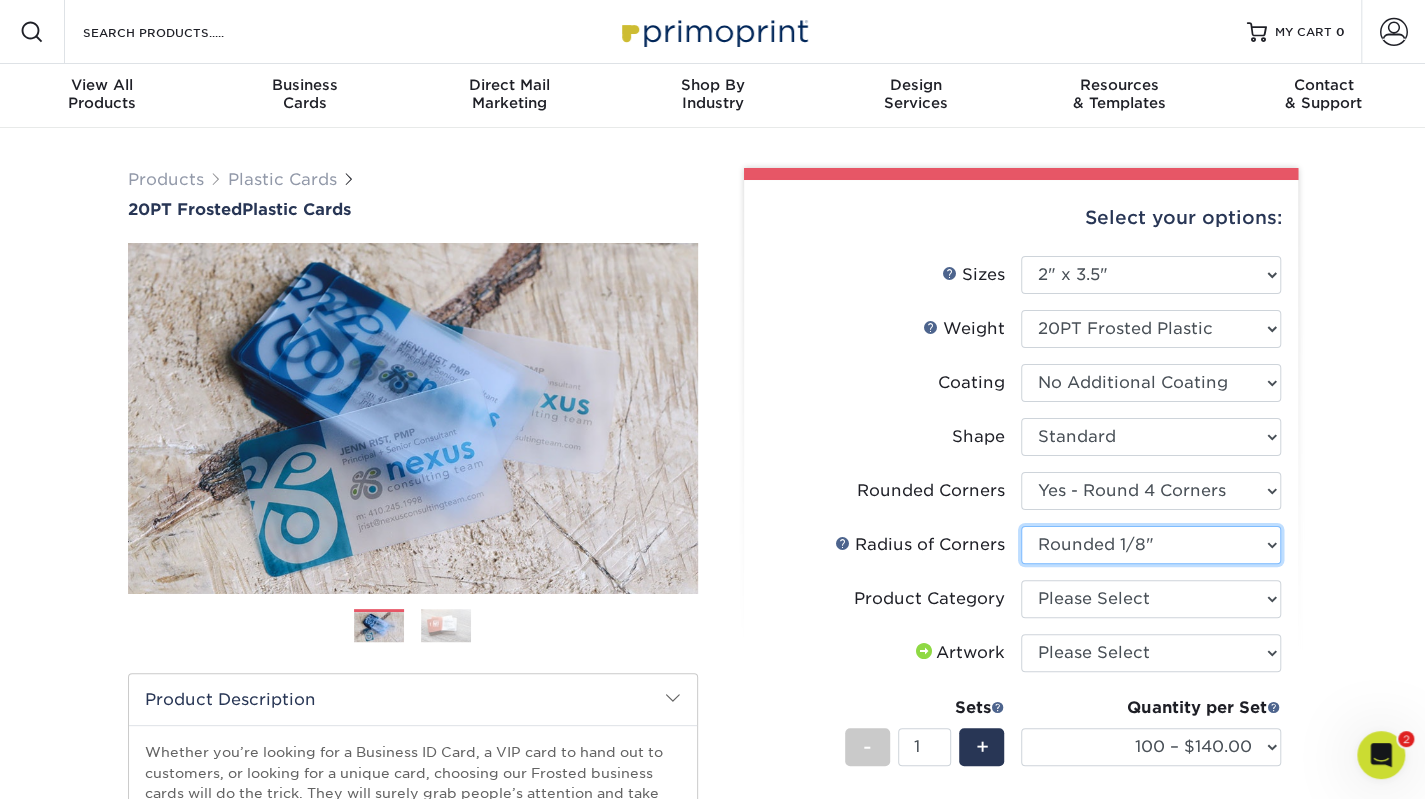 click on "Please Select Rounded 1/8" Rounded 1/4"" at bounding box center (1151, 545) 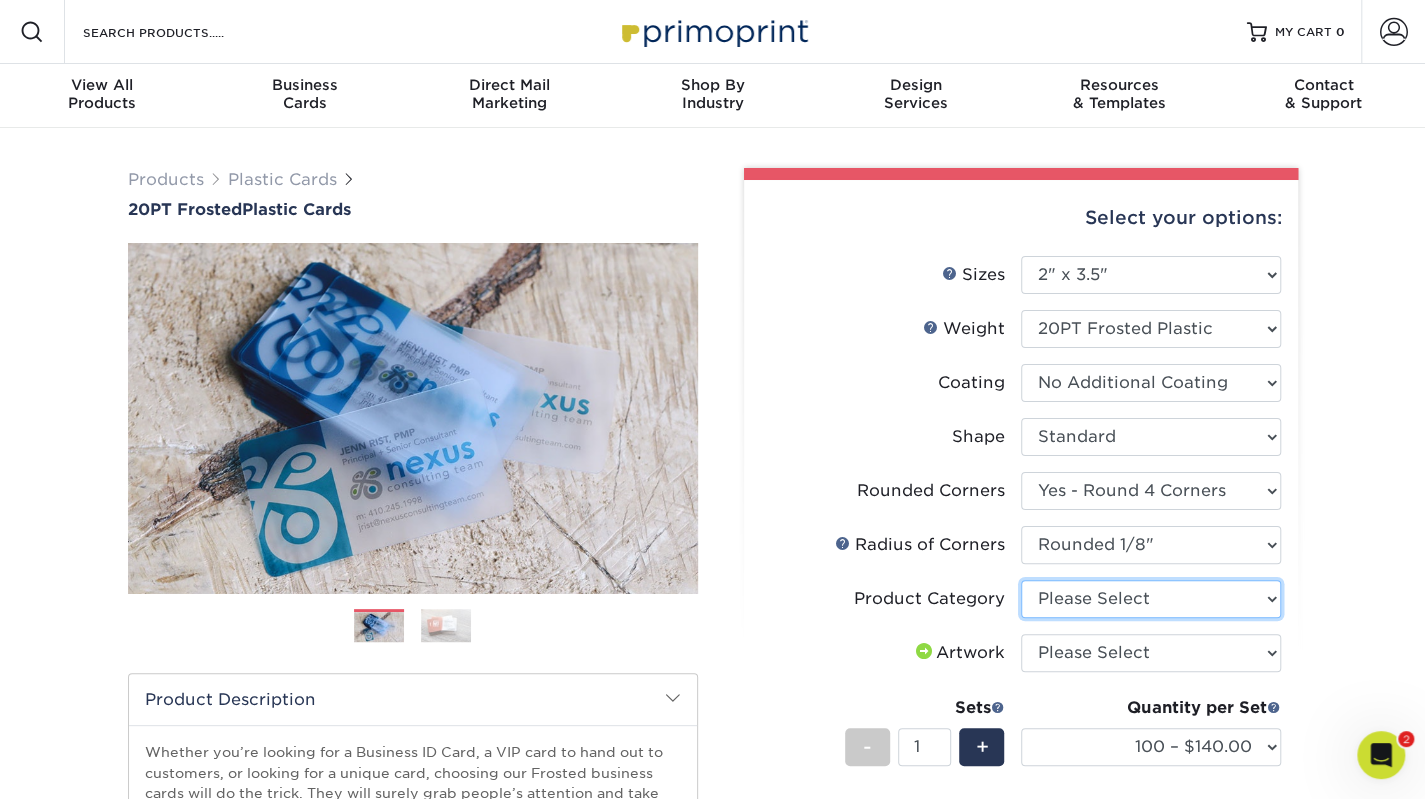 click on "Please Select Business Cards" at bounding box center [1151, 599] 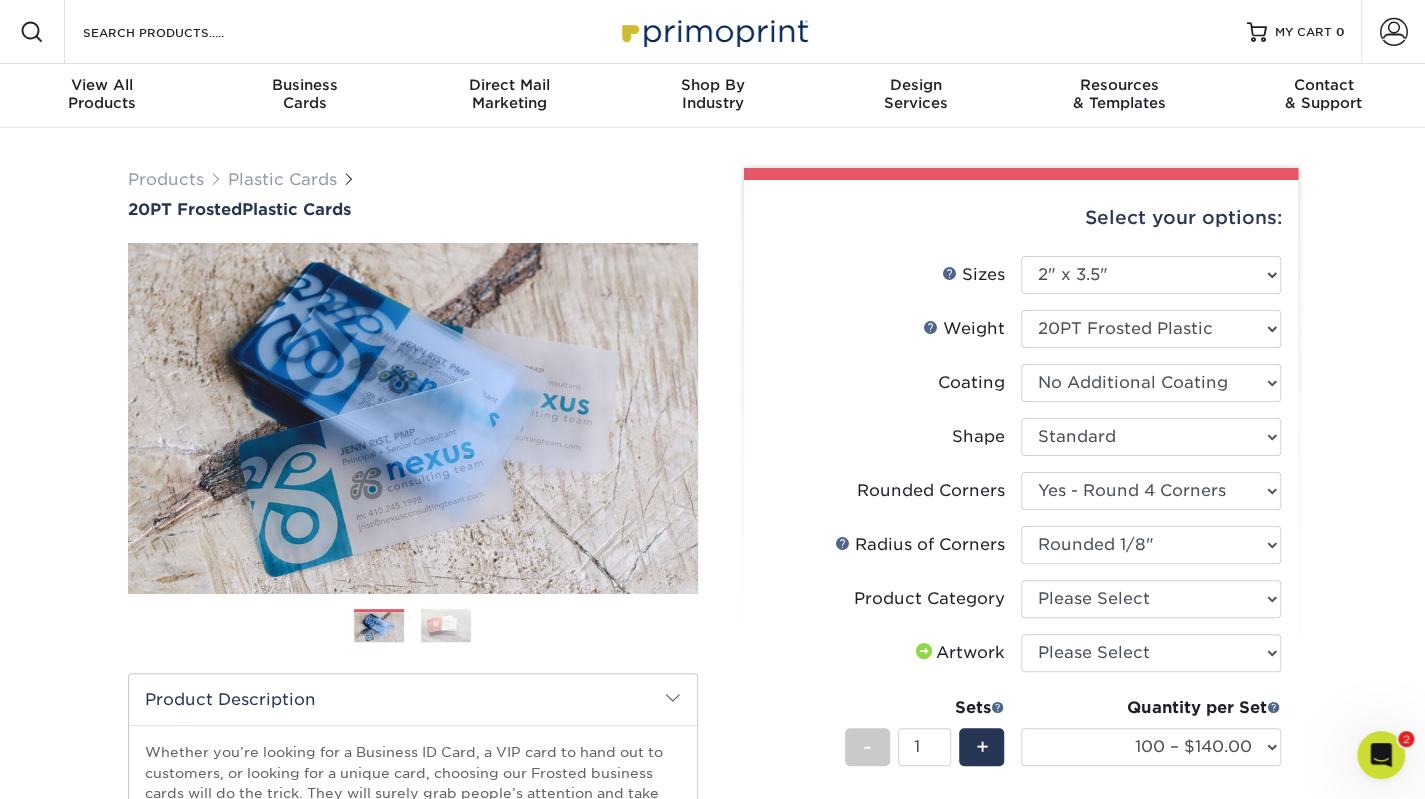 click on "Products
Plastic Cards
20PT Frosted  Plastic Cards
Previous Next  and" at bounding box center (712, 676) 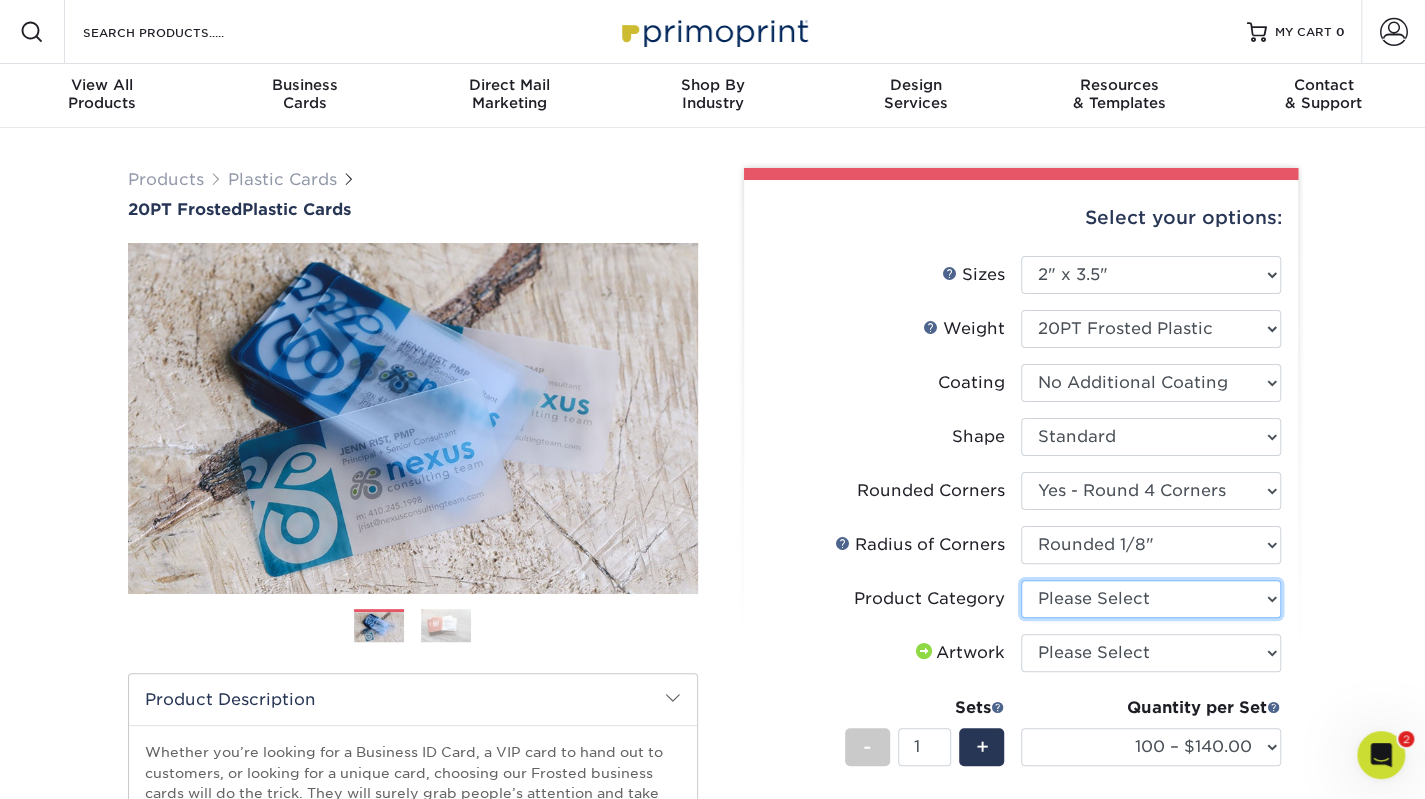 click on "Please Select Business Cards" at bounding box center (1151, 599) 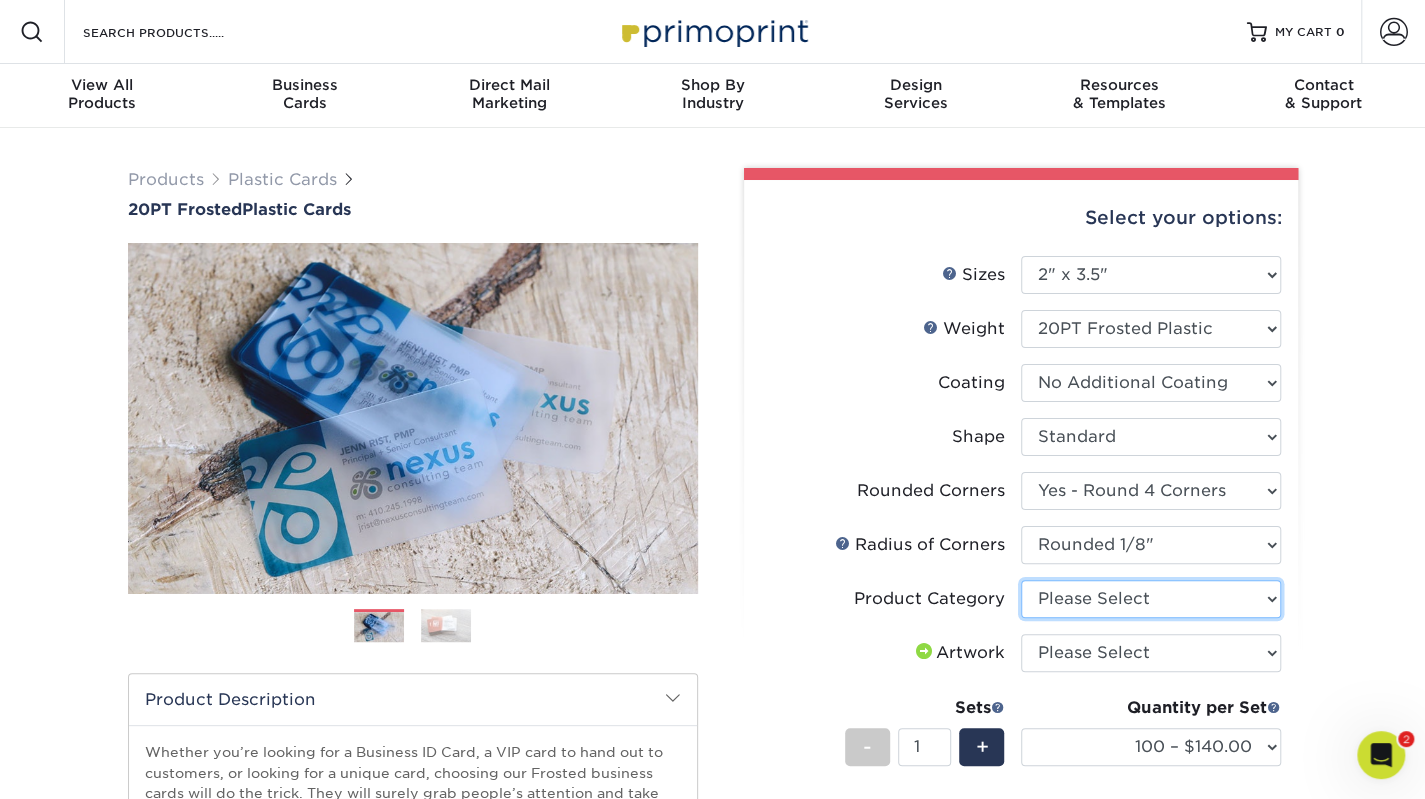 select on "3b5148f1-0588-4f88-a218-97bcfdce65c1" 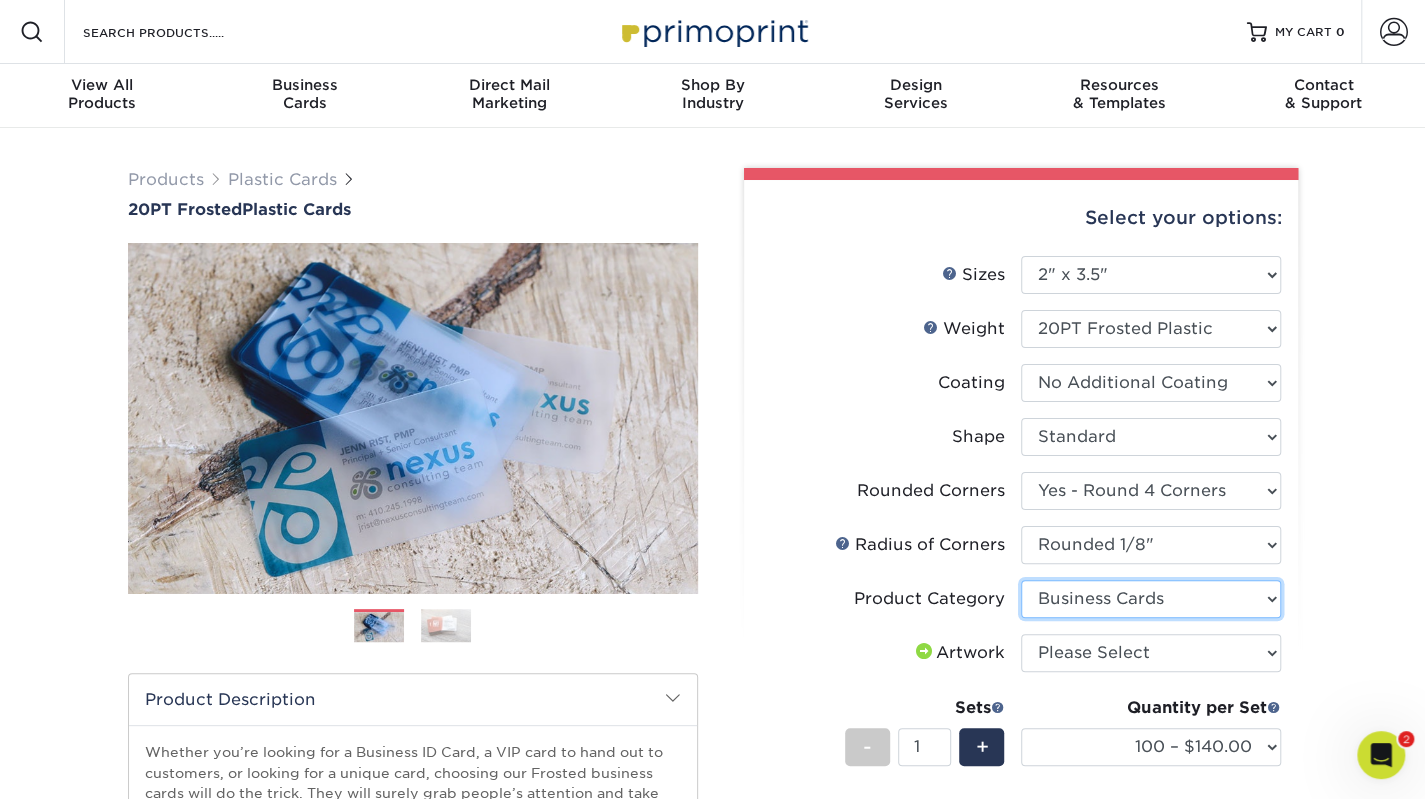 click on "Please Select Business Cards" at bounding box center [1151, 599] 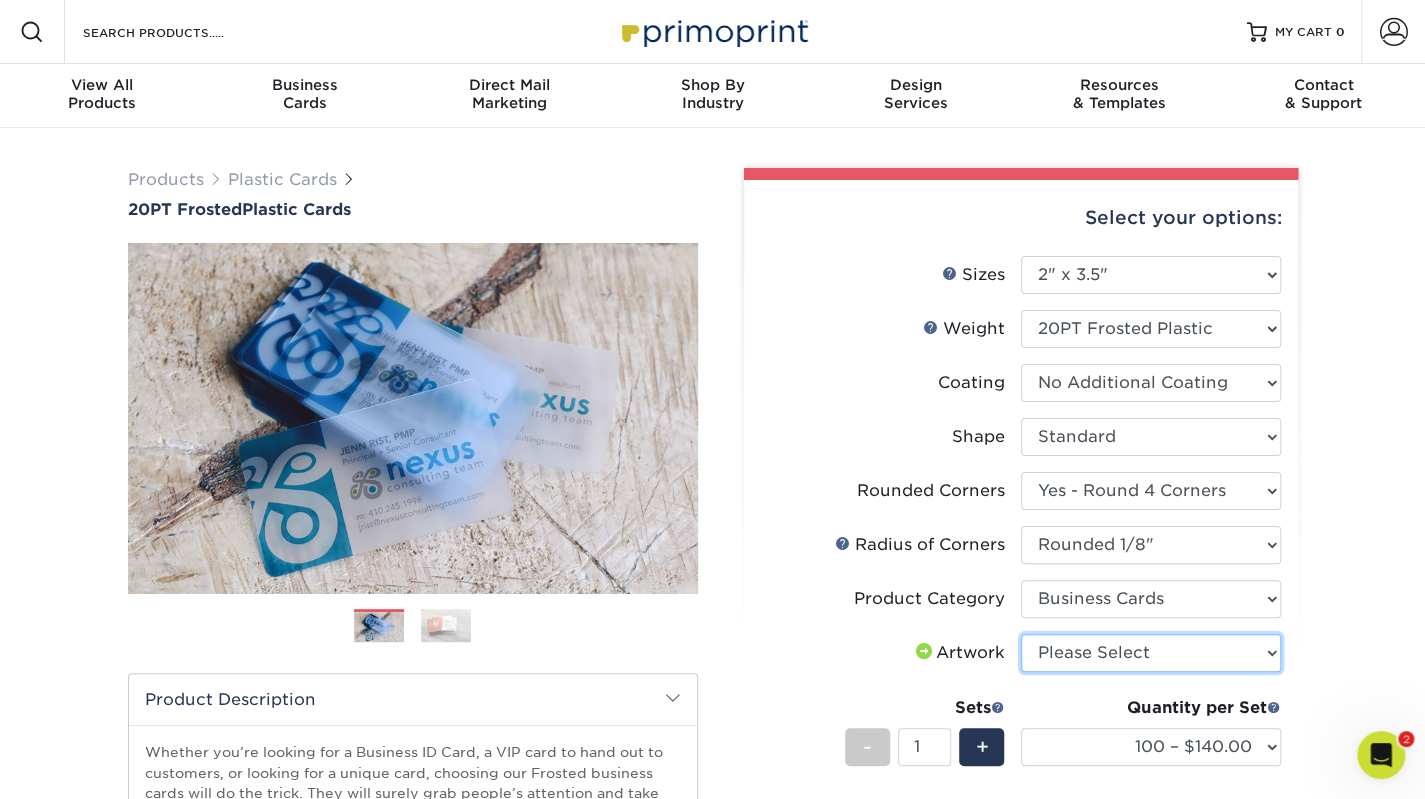 click on "Please Select I will upload files I need a design - $100" at bounding box center [1151, 653] 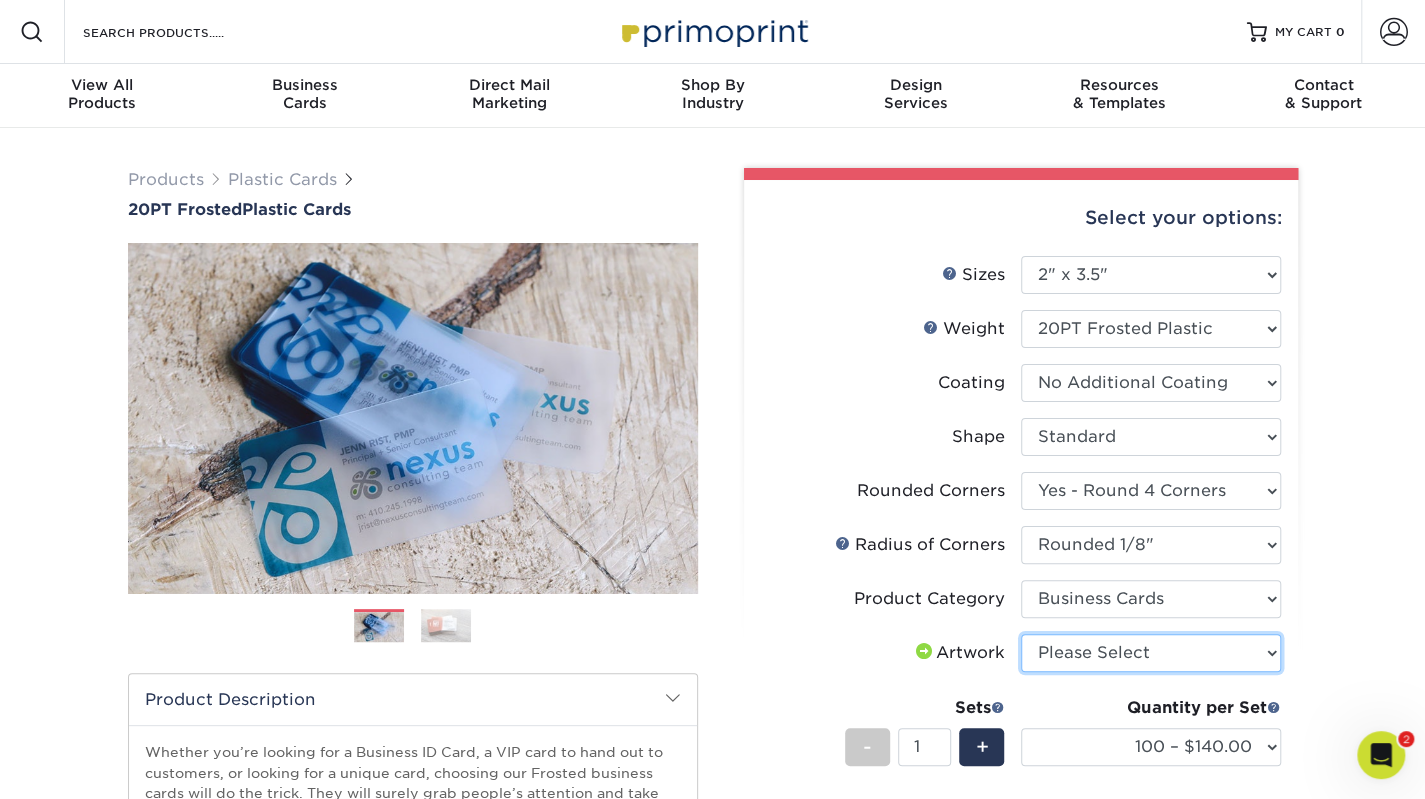 select on "upload" 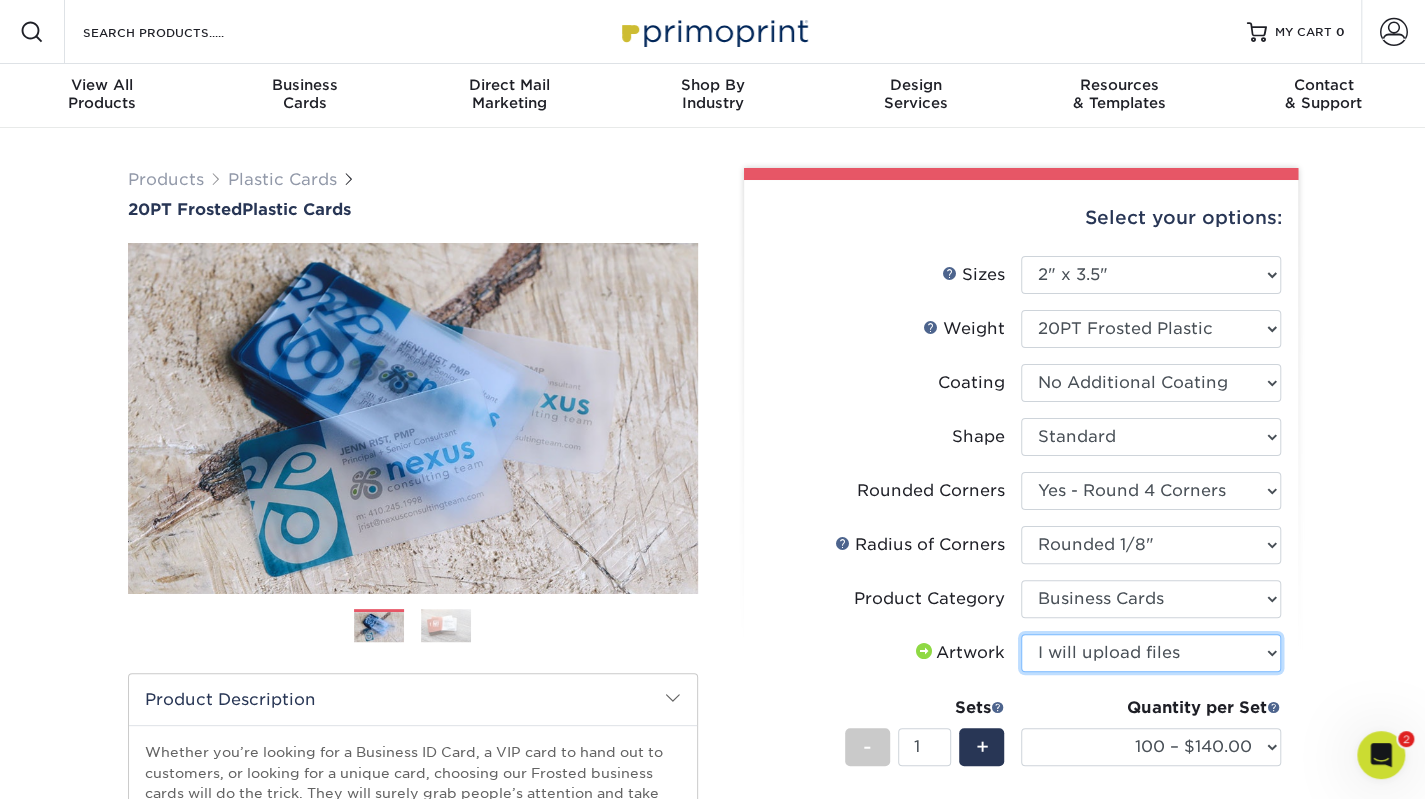 click on "Please Select I will upload files I need a design - $100" at bounding box center [1151, 653] 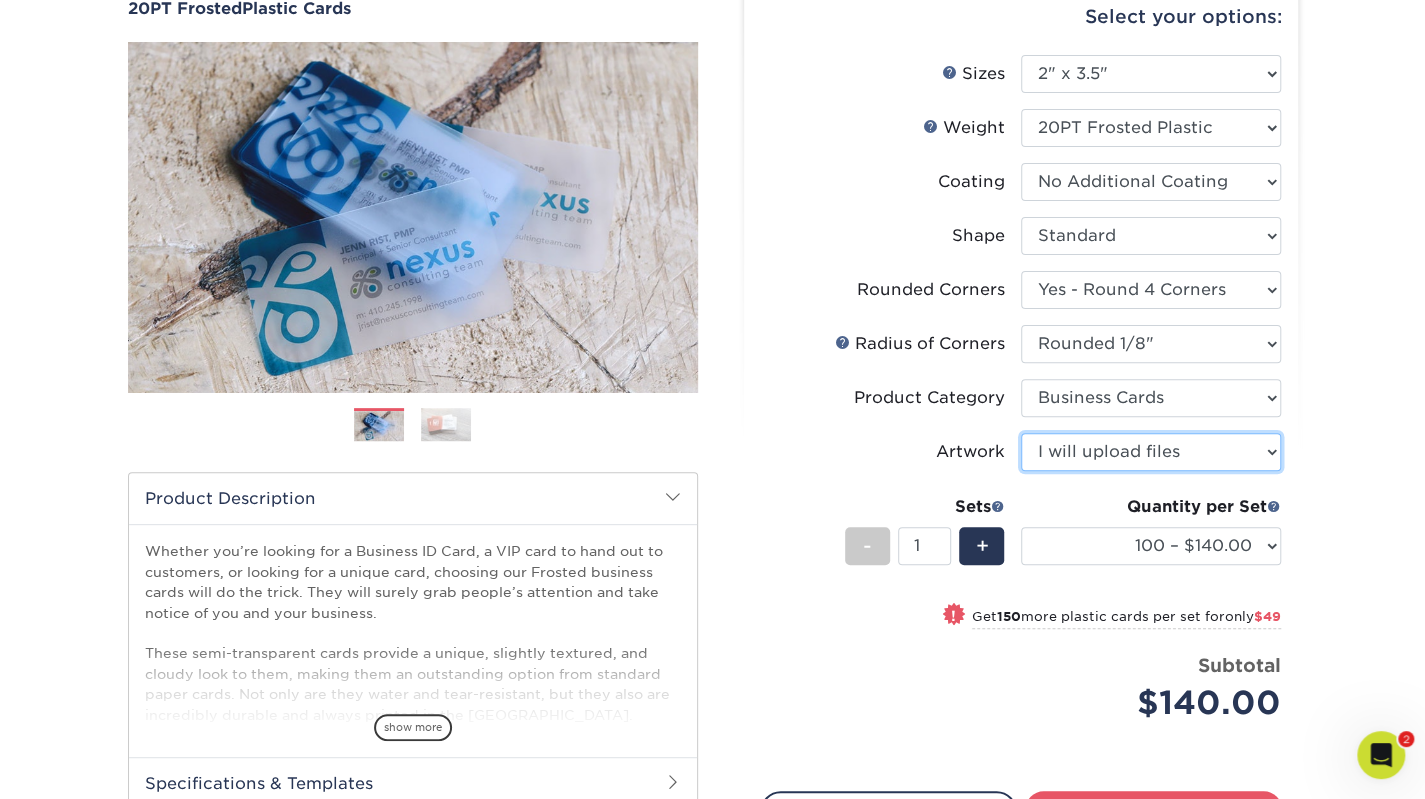 scroll, scrollTop: 204, scrollLeft: 0, axis: vertical 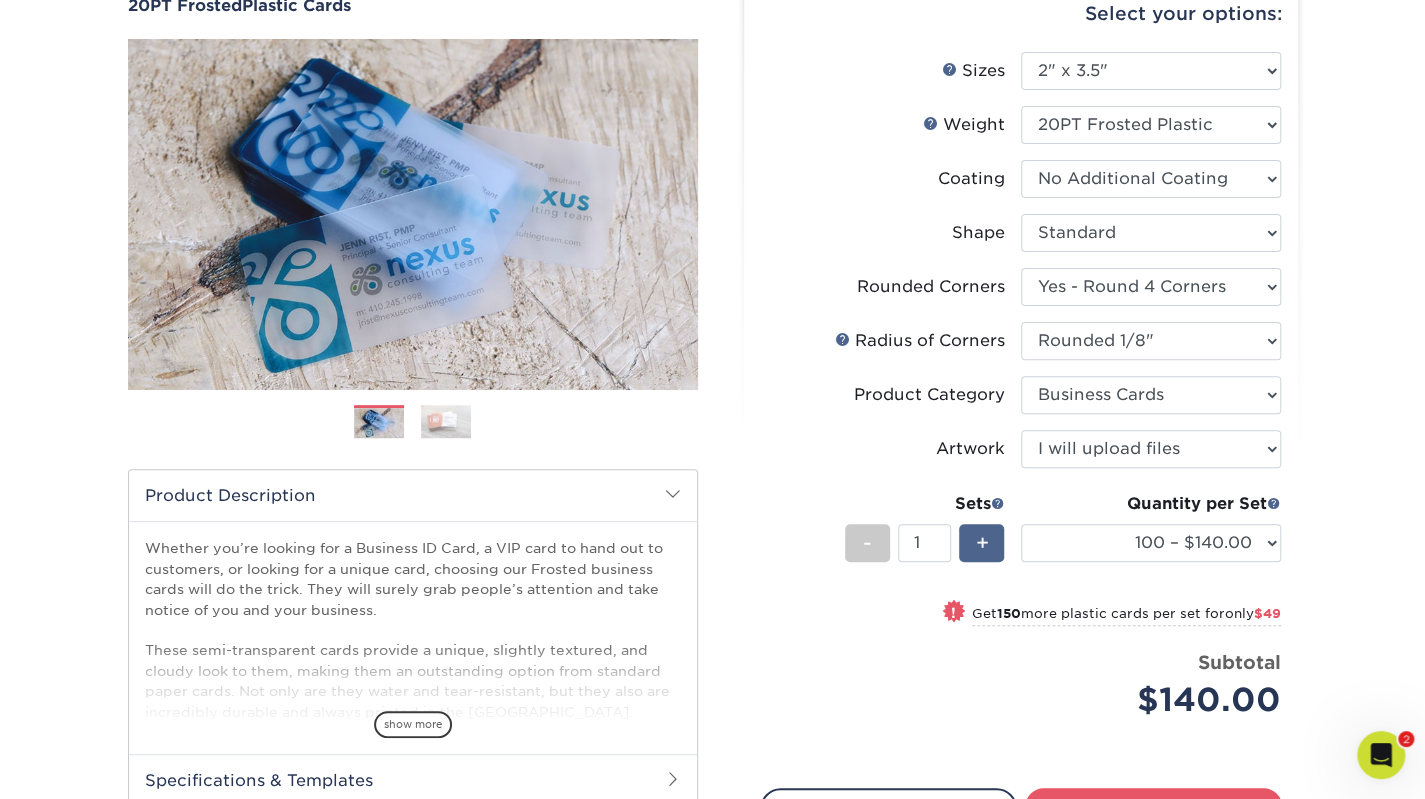 click on "+" at bounding box center (981, 543) 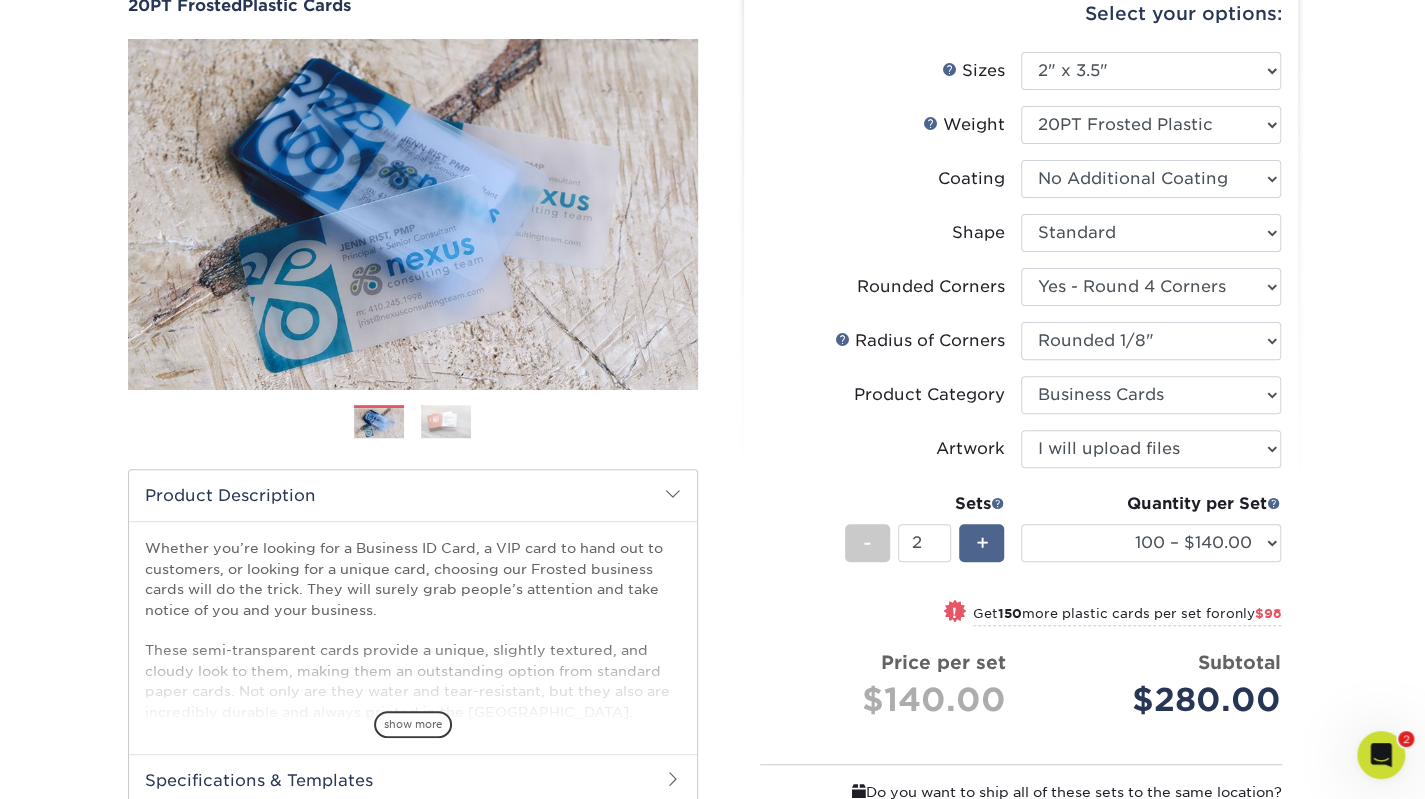 click on "+" at bounding box center (981, 543) 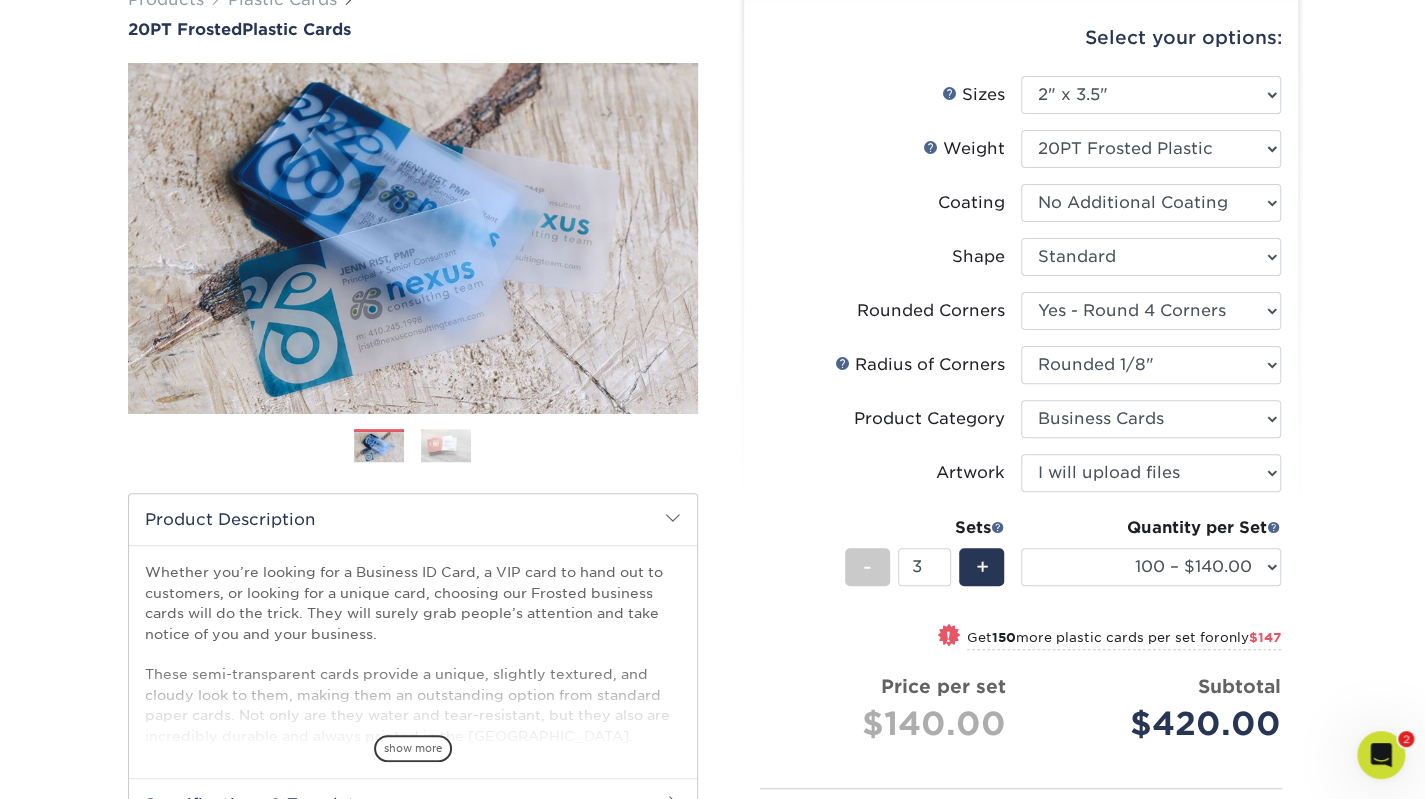 scroll, scrollTop: 178, scrollLeft: 0, axis: vertical 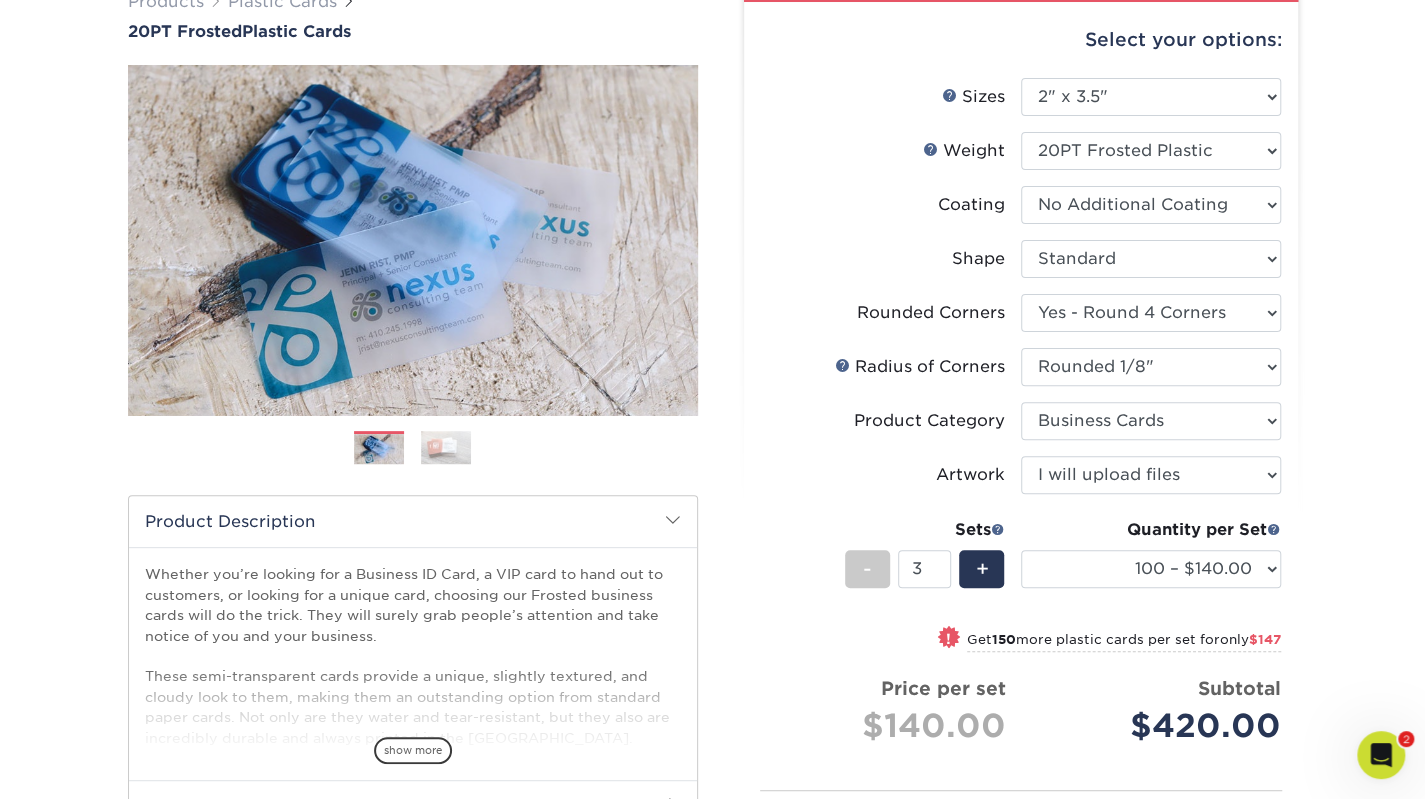 click on "!" at bounding box center [948, 638] 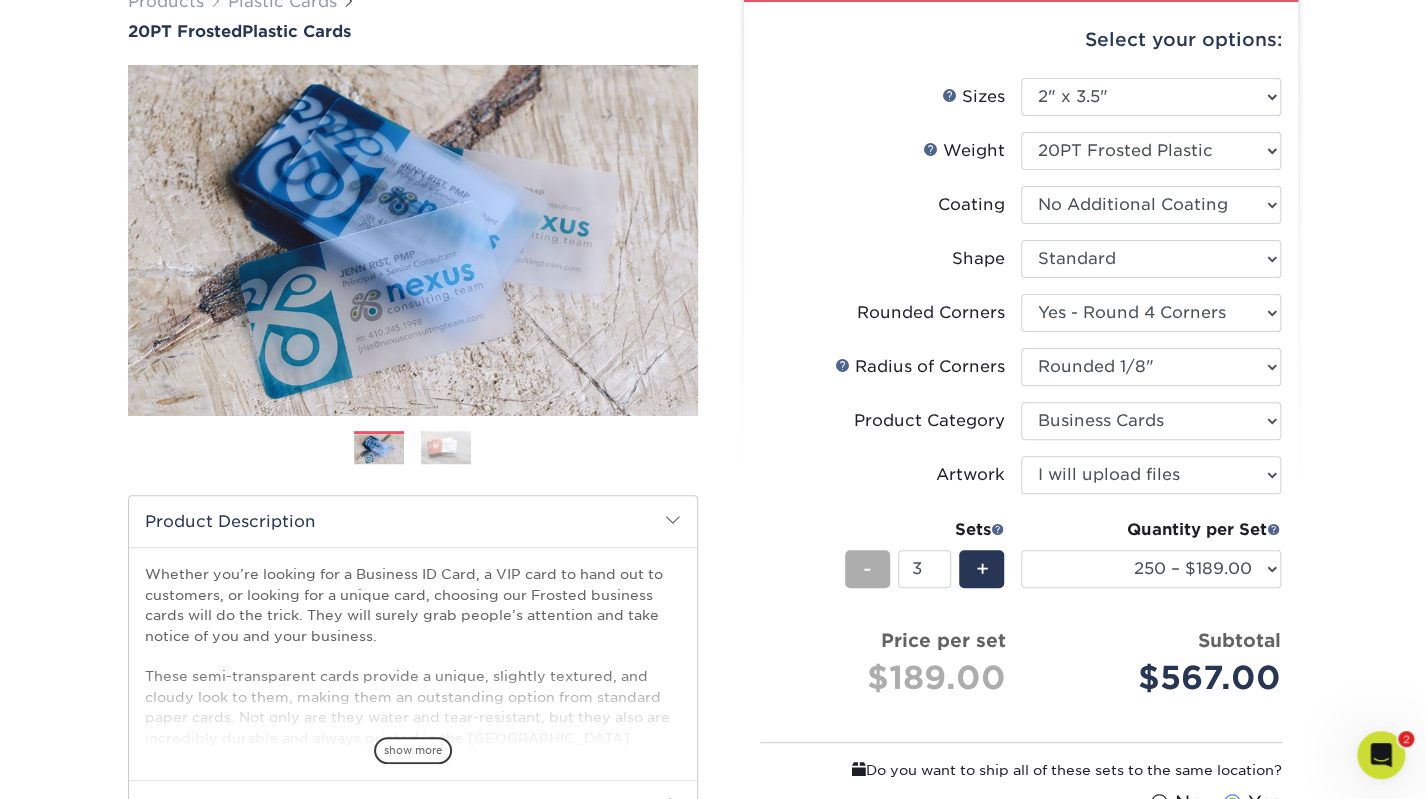 click on "-" at bounding box center (867, 569) 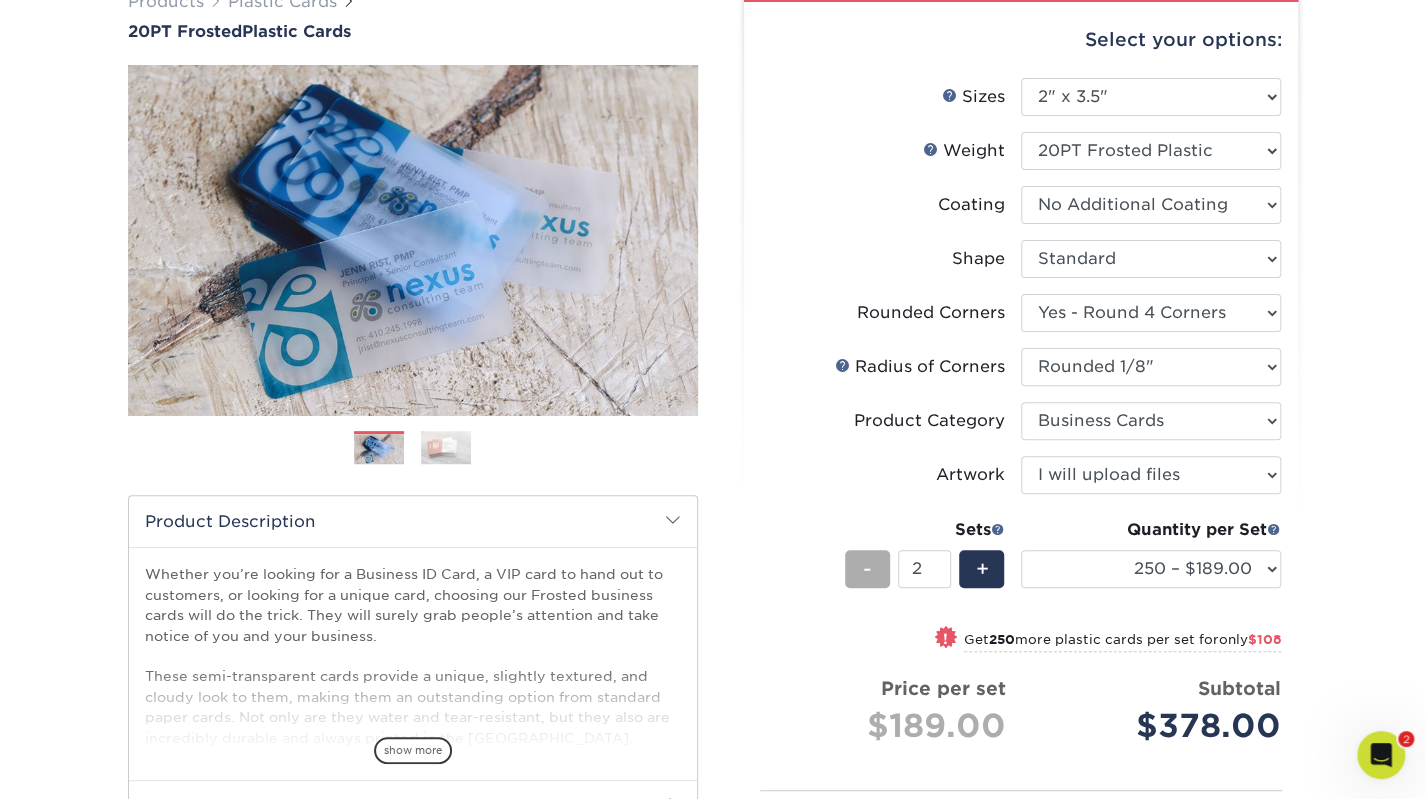 click on "-" at bounding box center (867, 569) 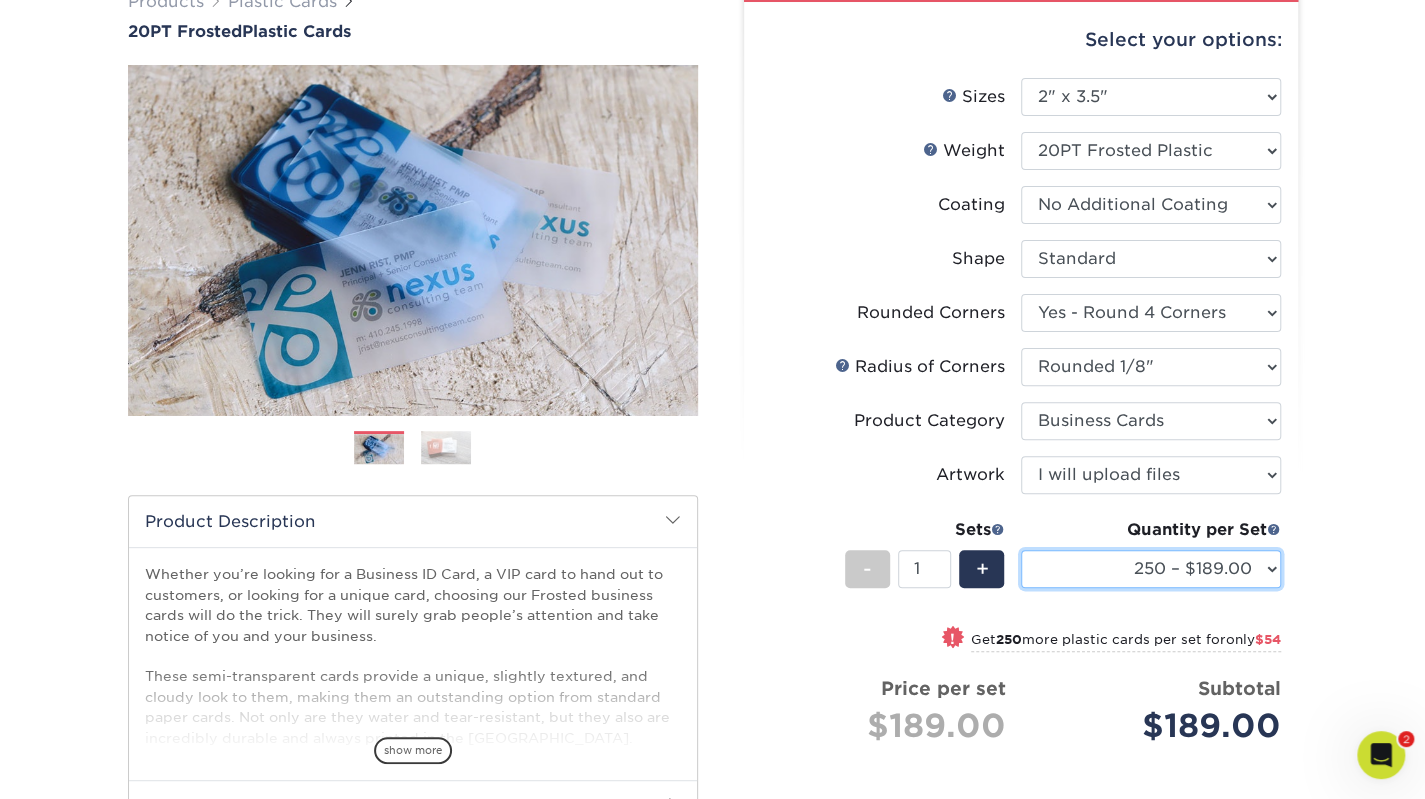 click on "100 – $140.00 250 – $189.00 500 – $243.00 1000 – $272.00 2500 – $657.00 5000 – $1285.00" at bounding box center (1151, 569) 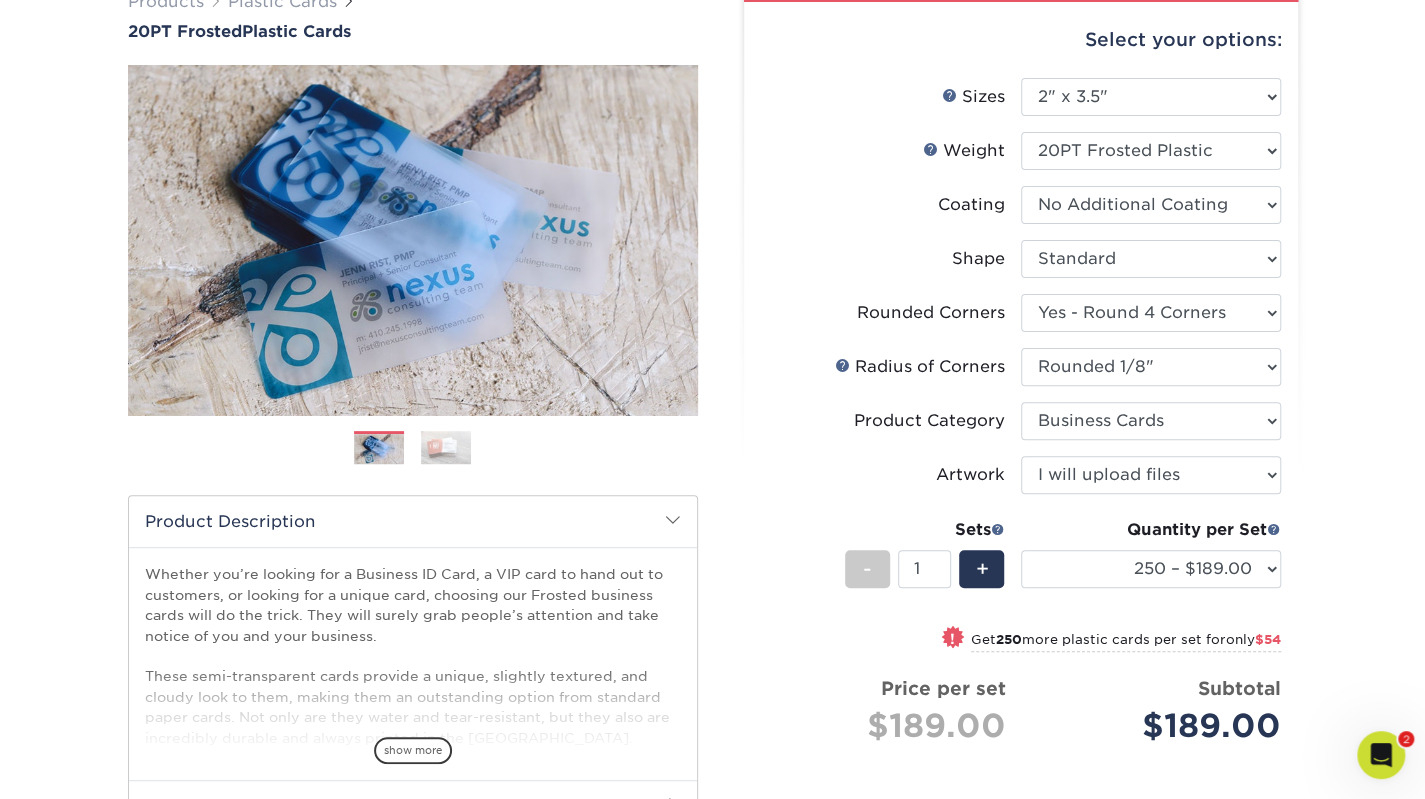 click on "Select your options:
Sizes Help Sizes
Please Select 2" x 3.5" 2" x 8" Yes" at bounding box center (1013, 490) 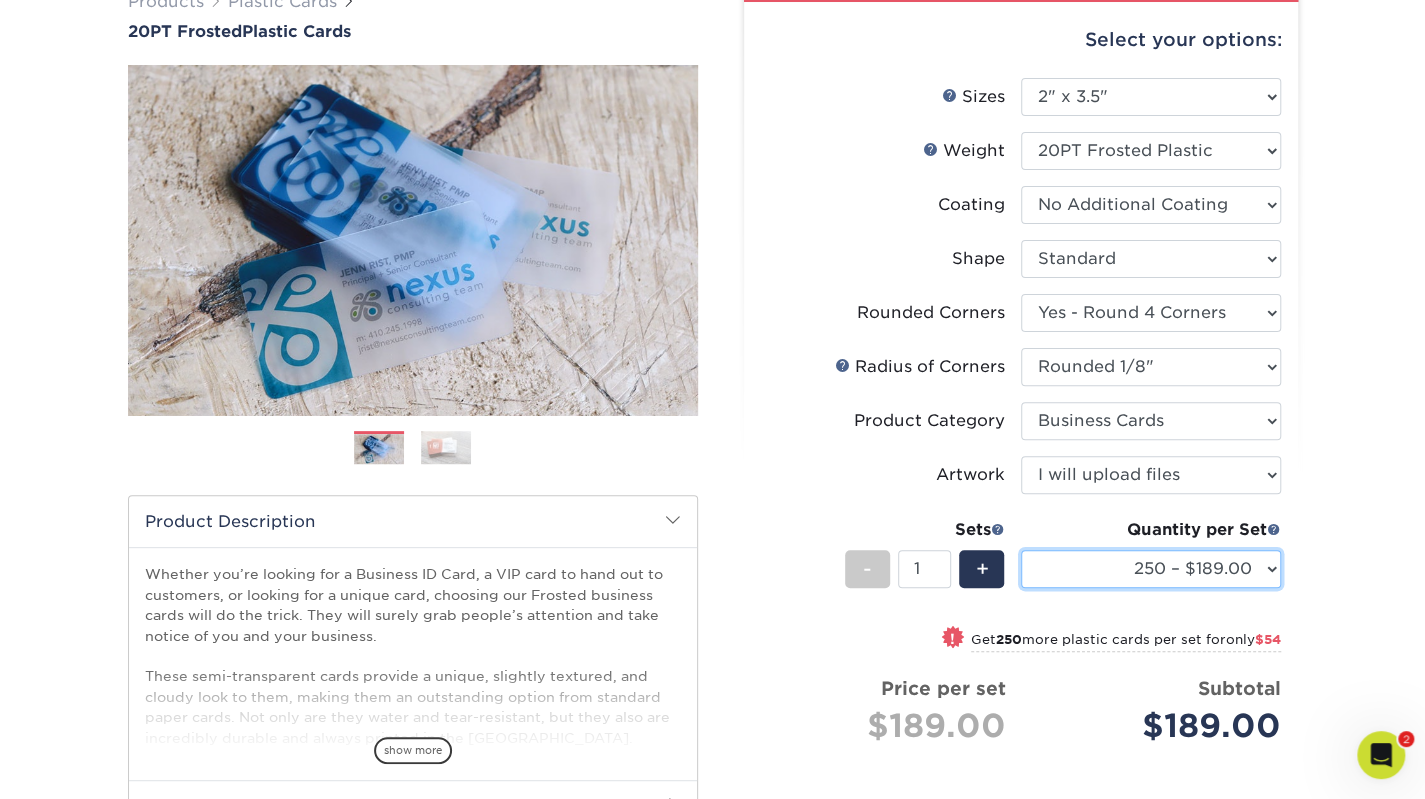click on "100 – $140.00 250 – $189.00 500 – $243.00 1000 – $272.00 2500 – $657.00 5000 – $1285.00" at bounding box center (1151, 569) 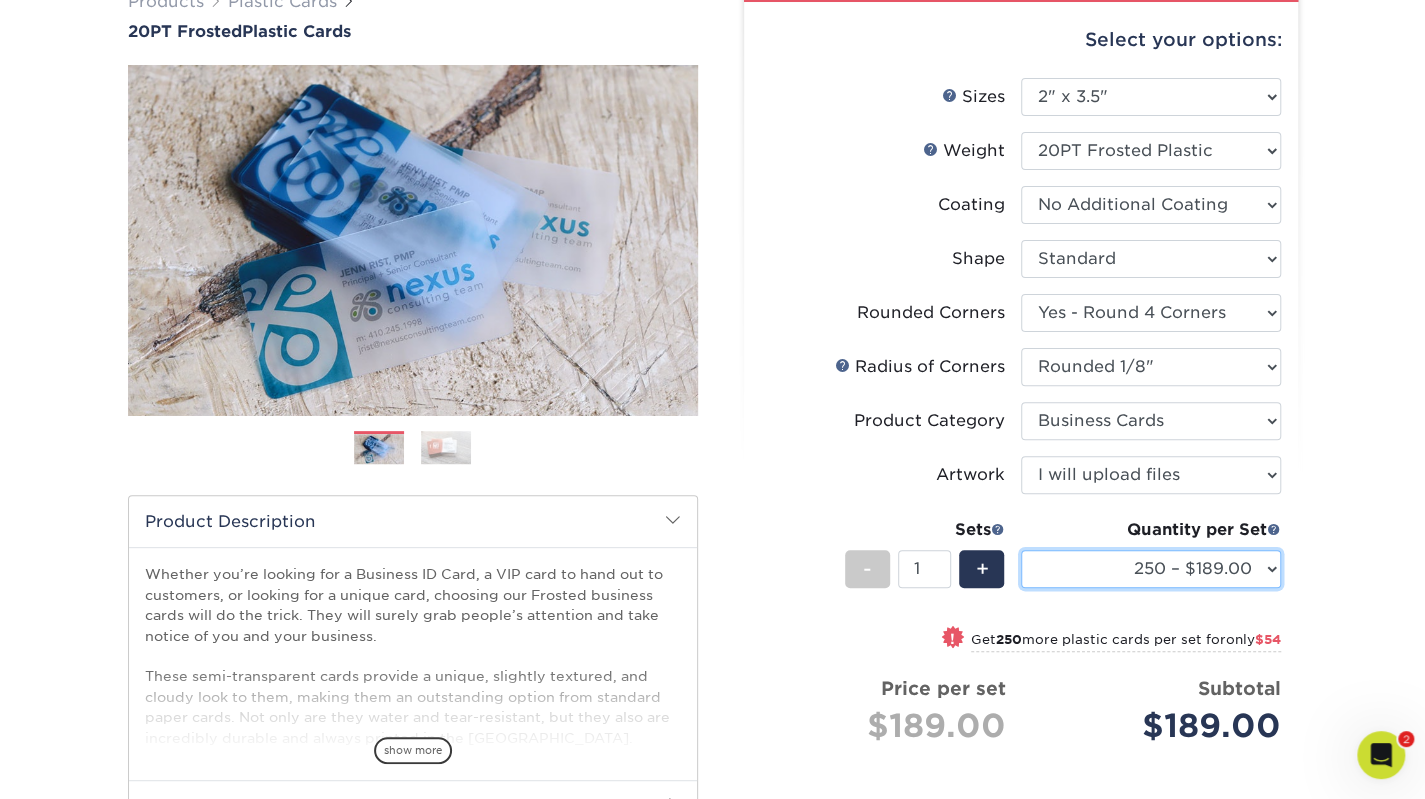 select on "500 – $243.00" 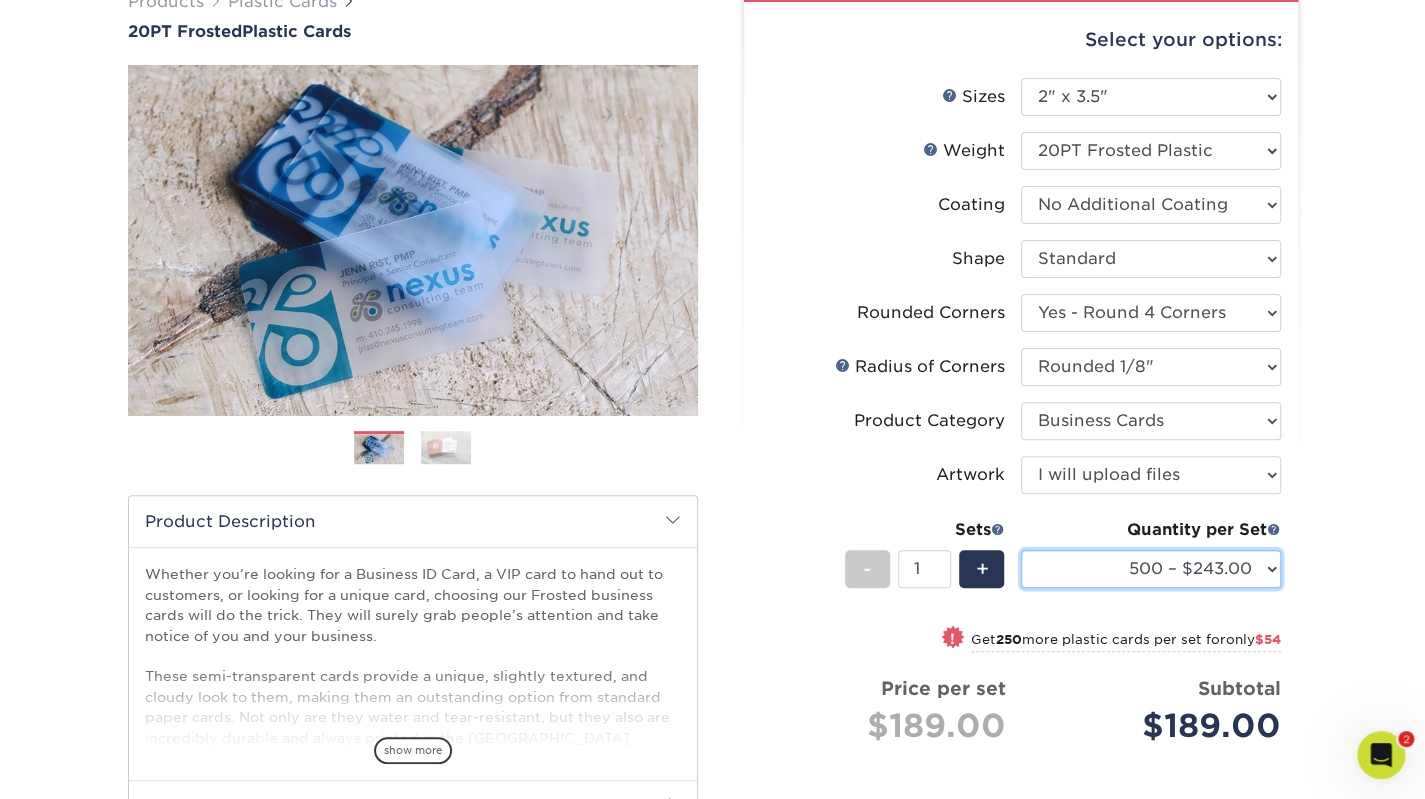 click on "100 – $140.00 250 – $189.00 500 – $243.00 1000 – $272.00 2500 – $657.00 5000 – $1285.00" at bounding box center (1151, 569) 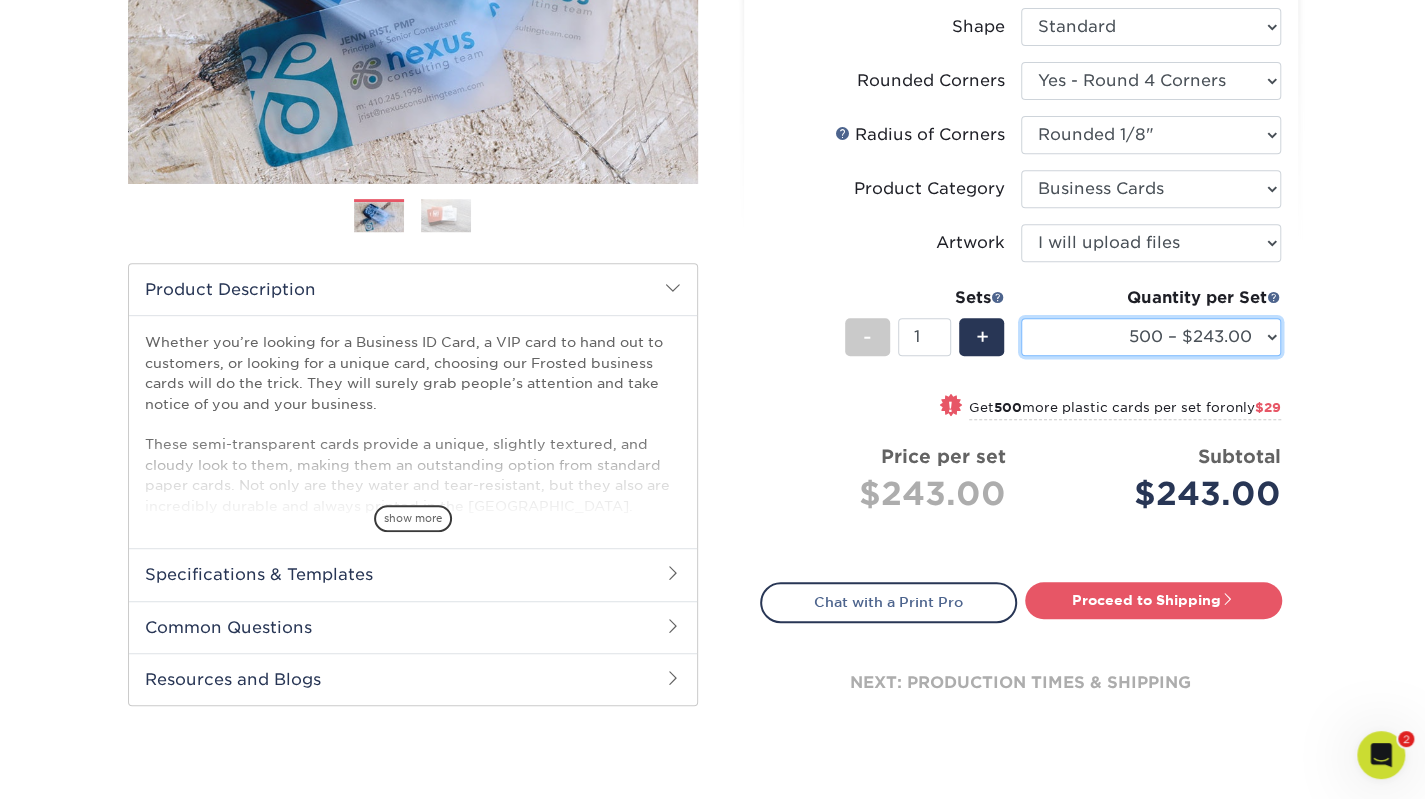 scroll, scrollTop: 408, scrollLeft: 0, axis: vertical 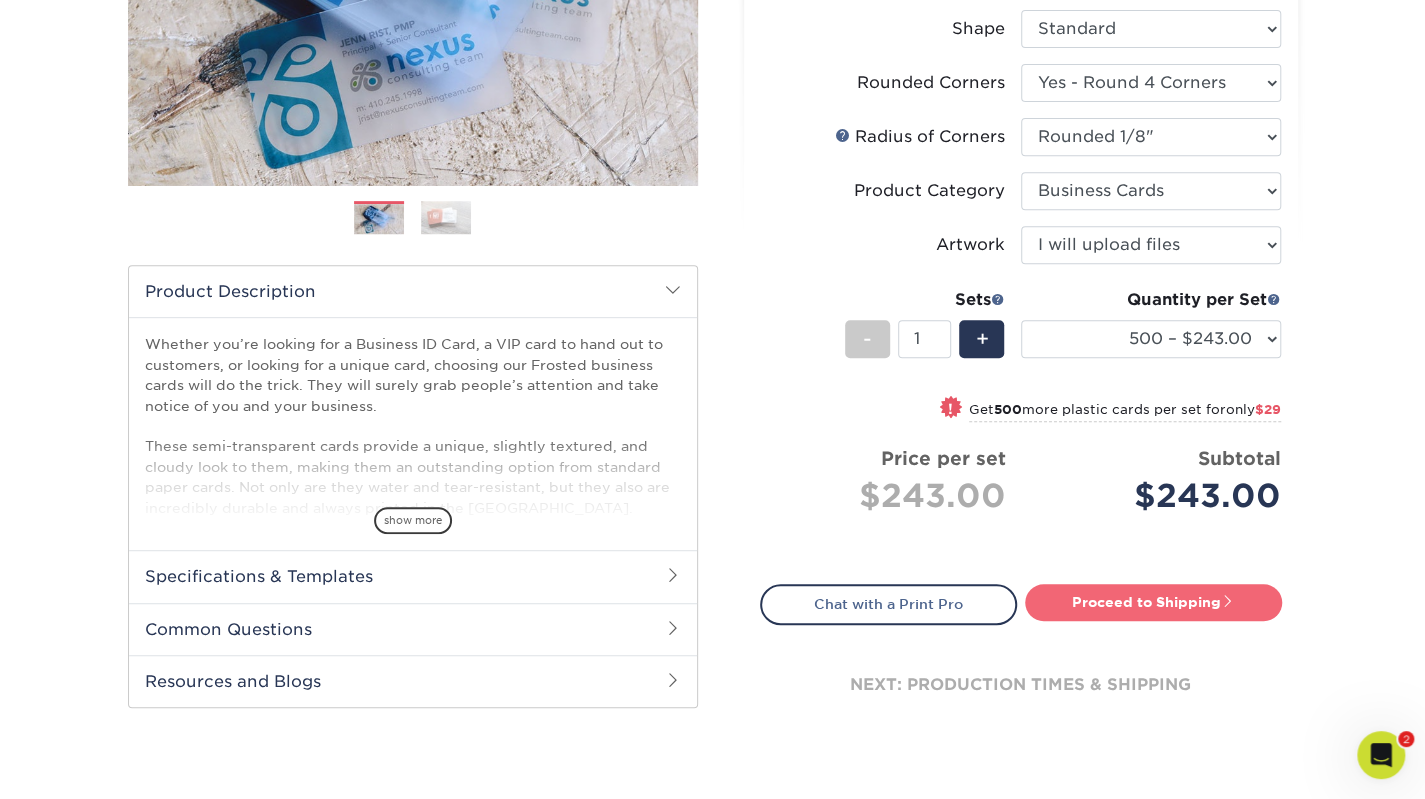 click on "Proceed to Shipping" at bounding box center [1153, 602] 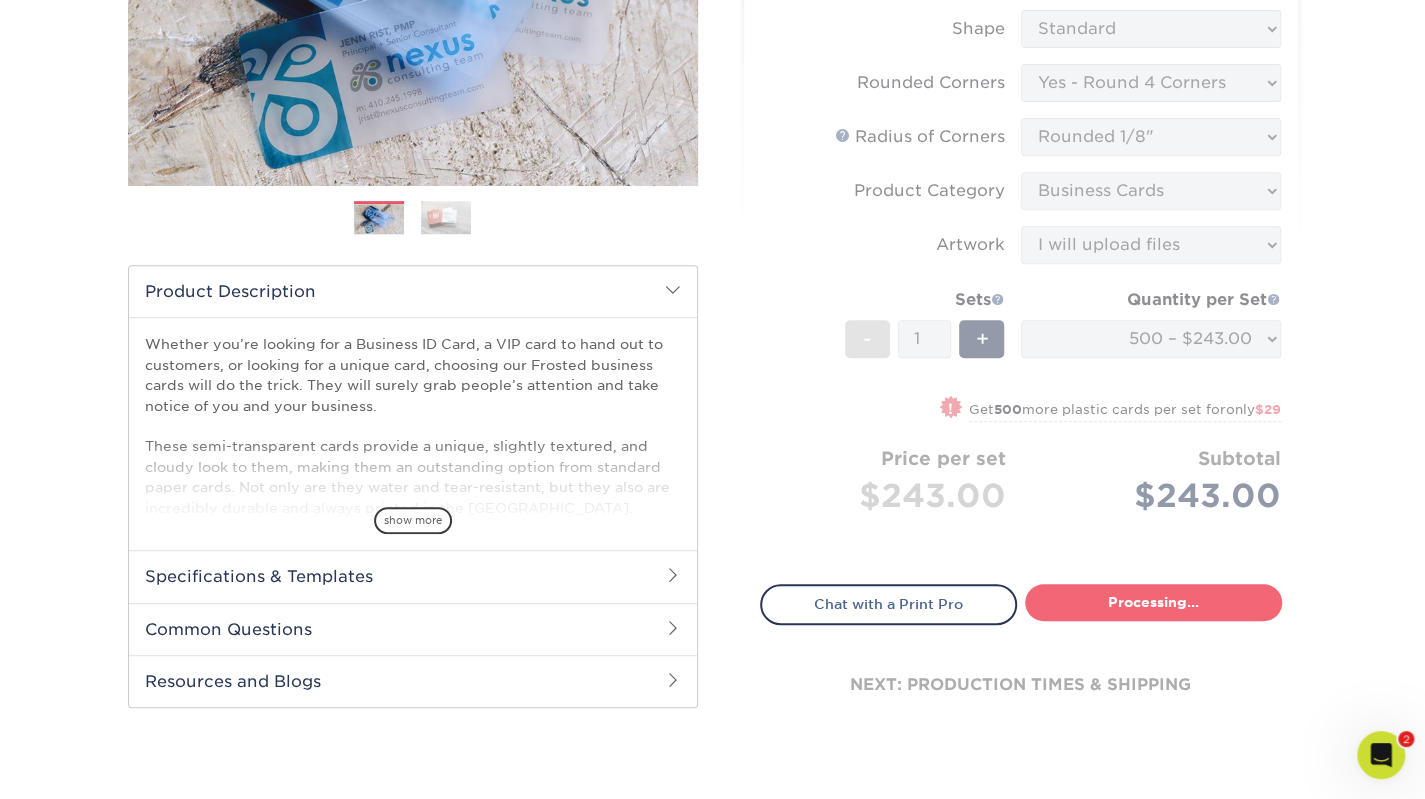 select on "86c860ba-e059-4523-8cfe-cff2d32ee382" 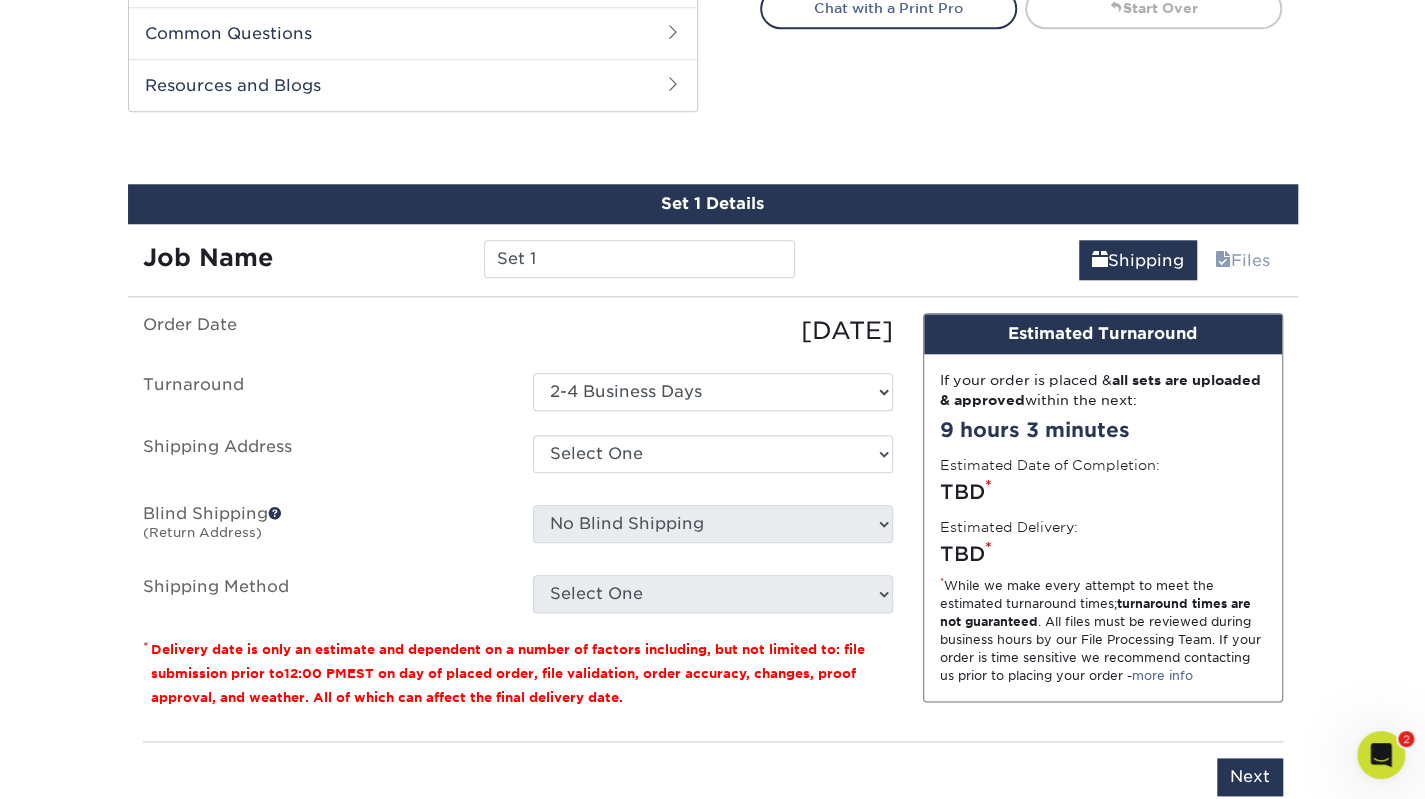 scroll, scrollTop: 1046, scrollLeft: 0, axis: vertical 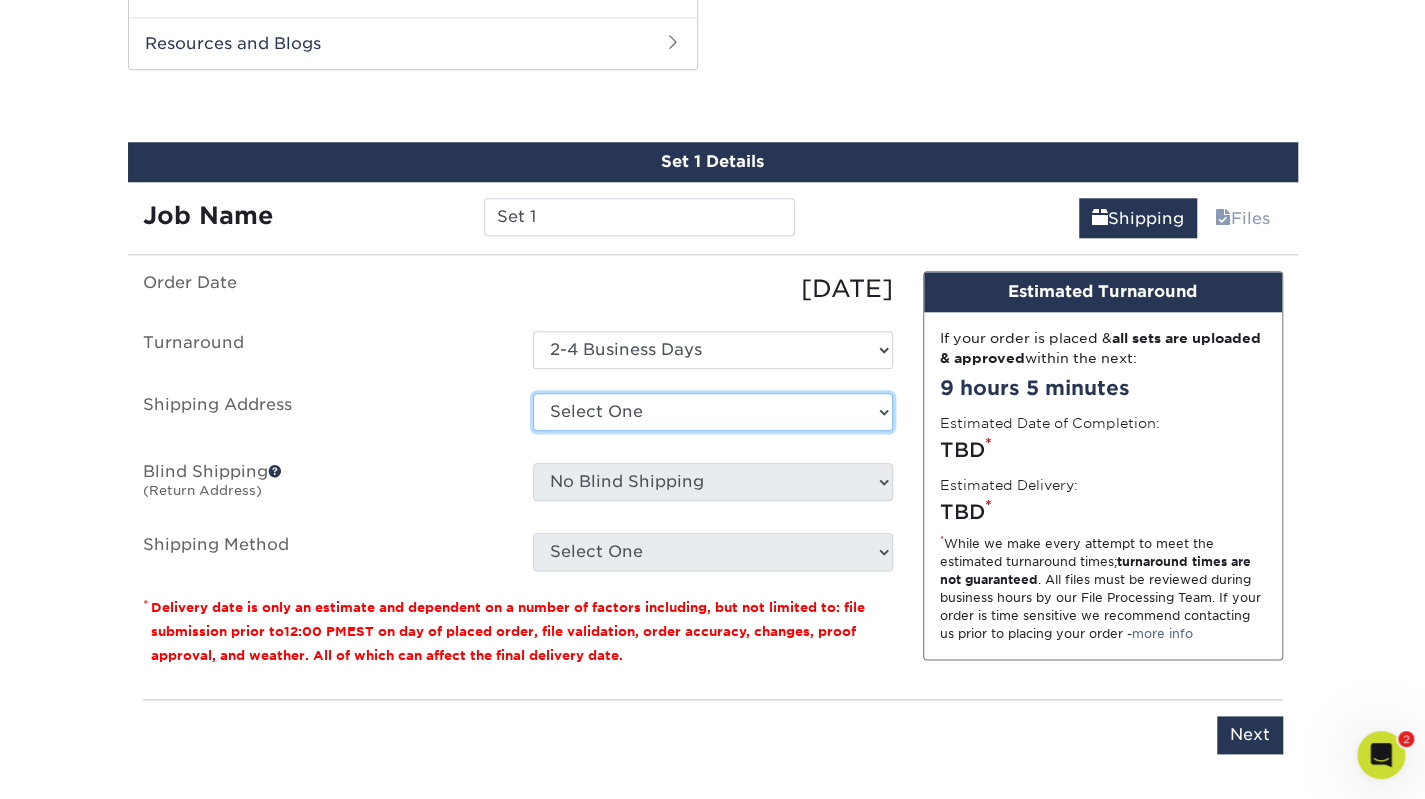 click on "Select One
+ Add New Address
- Login" at bounding box center (713, 412) 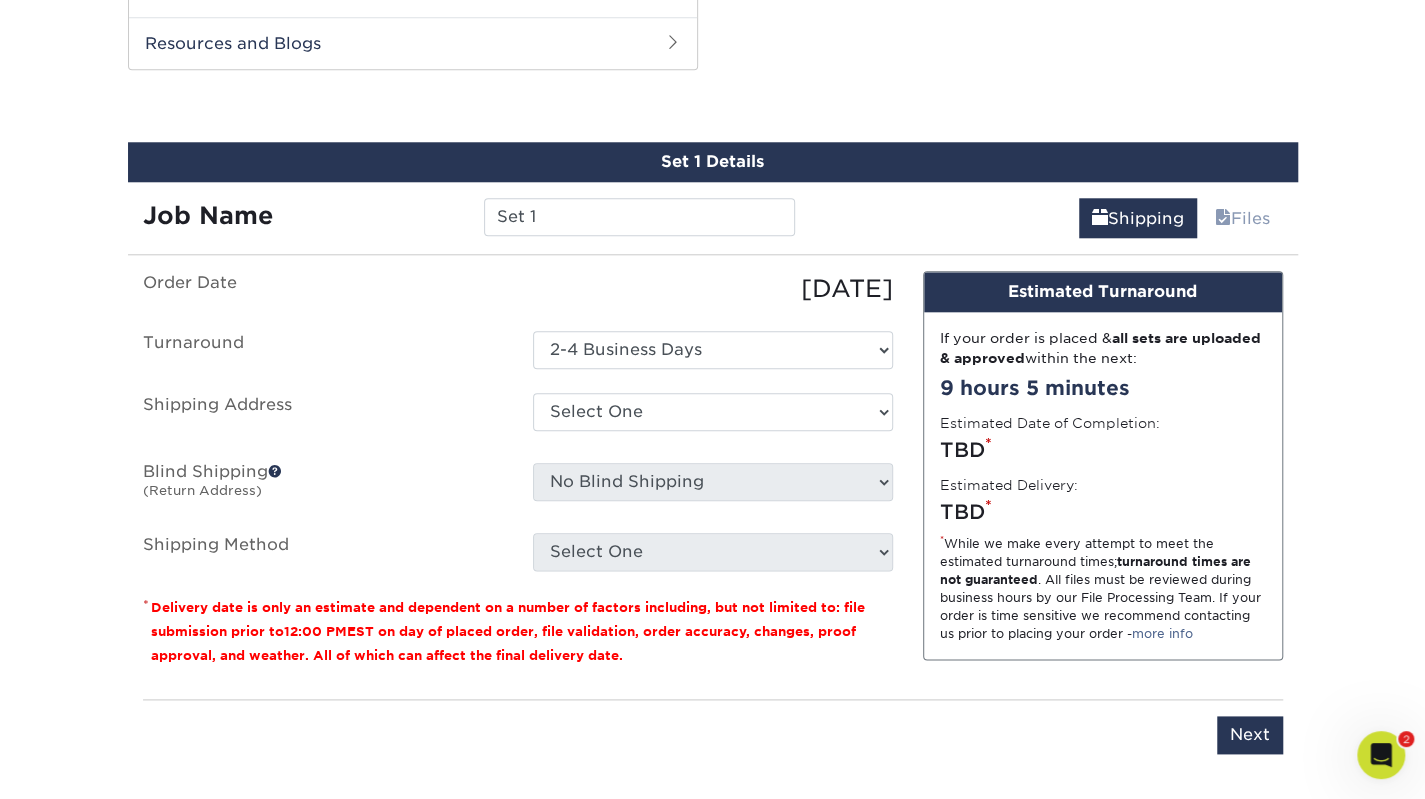 click on "Set 1 Details
Job Name
Set 1
Shipping
Files
You've choosen mailing services! If you have a  csv  address list please upload it in the next section.
Order Date
[DATE]
[GEOGRAPHIC_DATA]
Select One 2-4 Business Days
Shipping Address
Select One
+ Add New Address
- Login
Blind Shipping  (Return Address)
*" at bounding box center (713, 460) 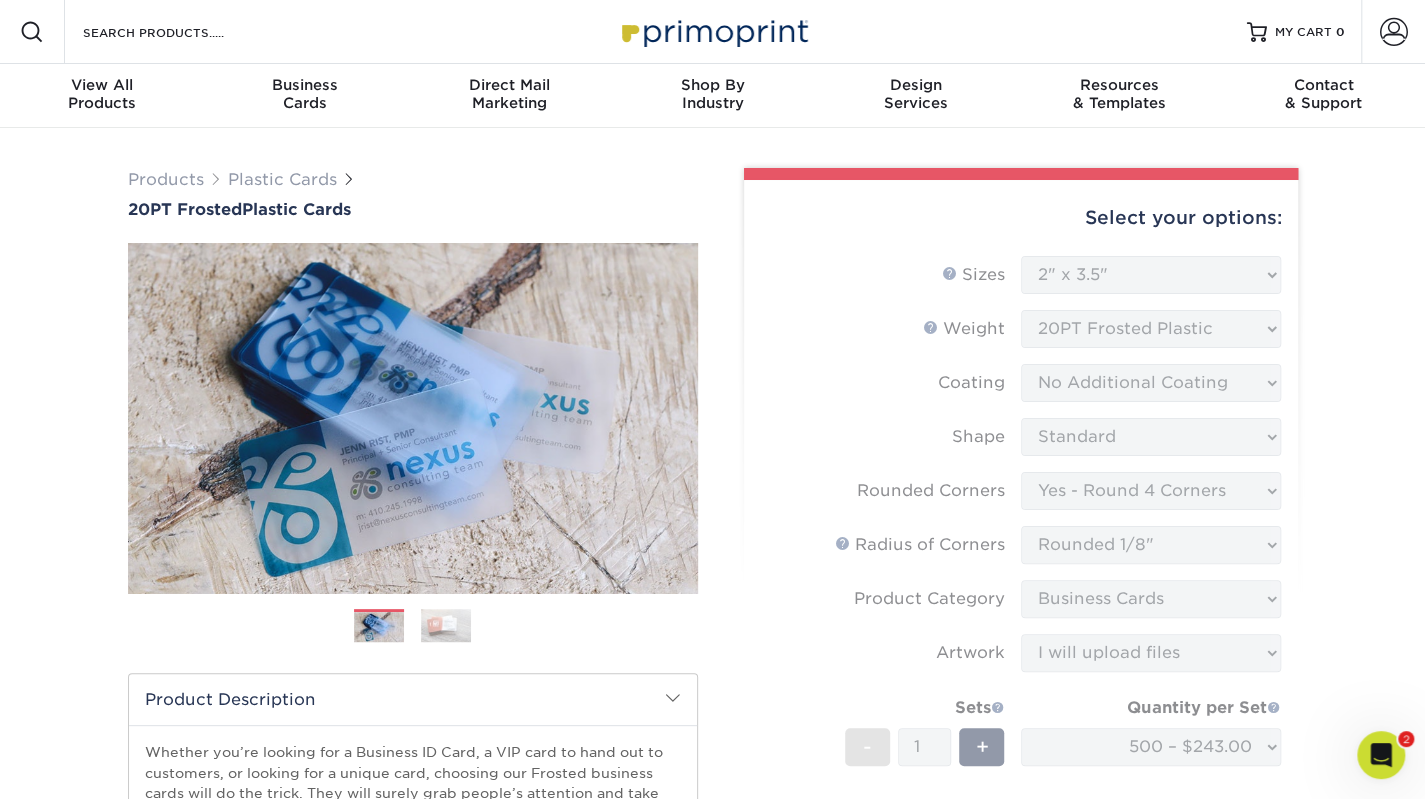 scroll, scrollTop: 1046, scrollLeft: 0, axis: vertical 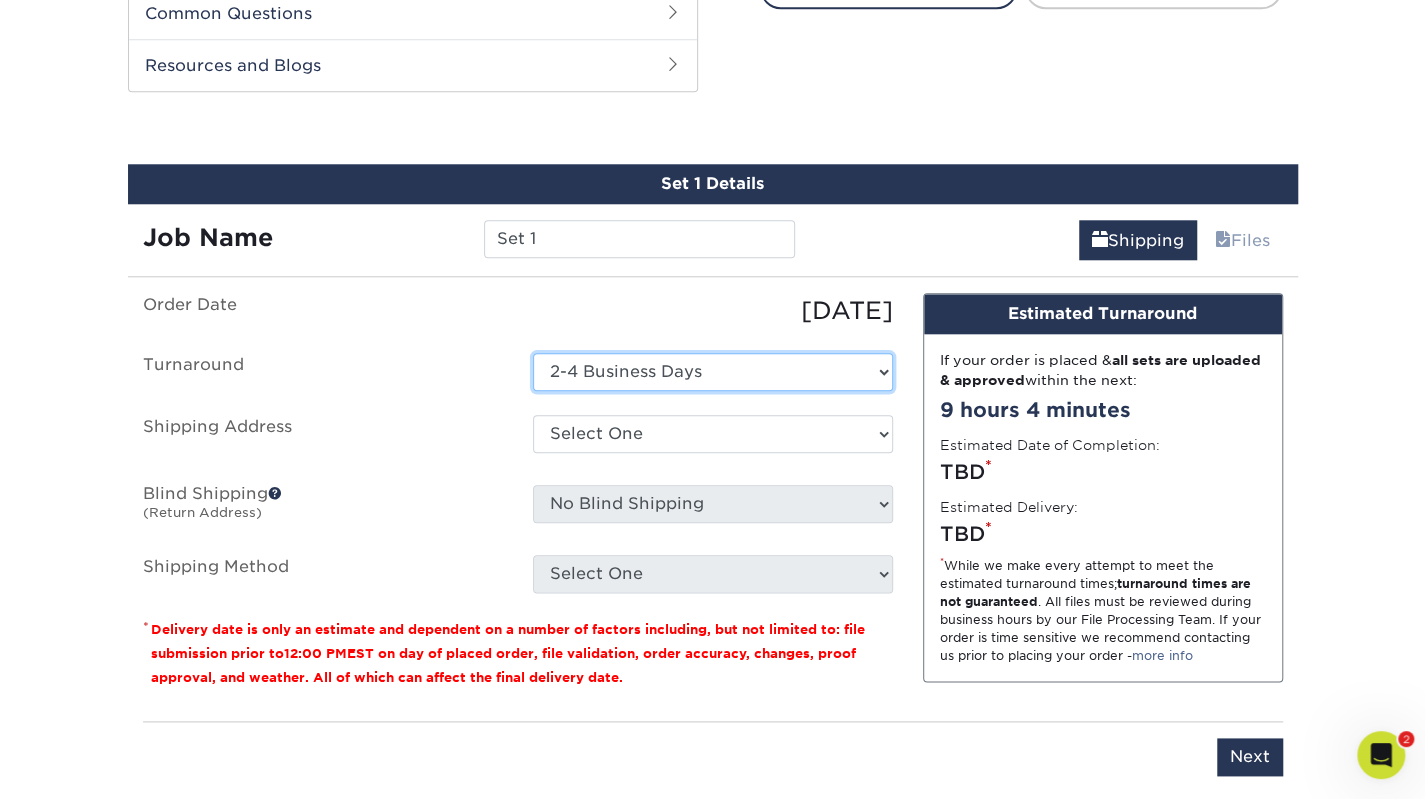 click on "Select One 2-4 Business Days" at bounding box center [713, 372] 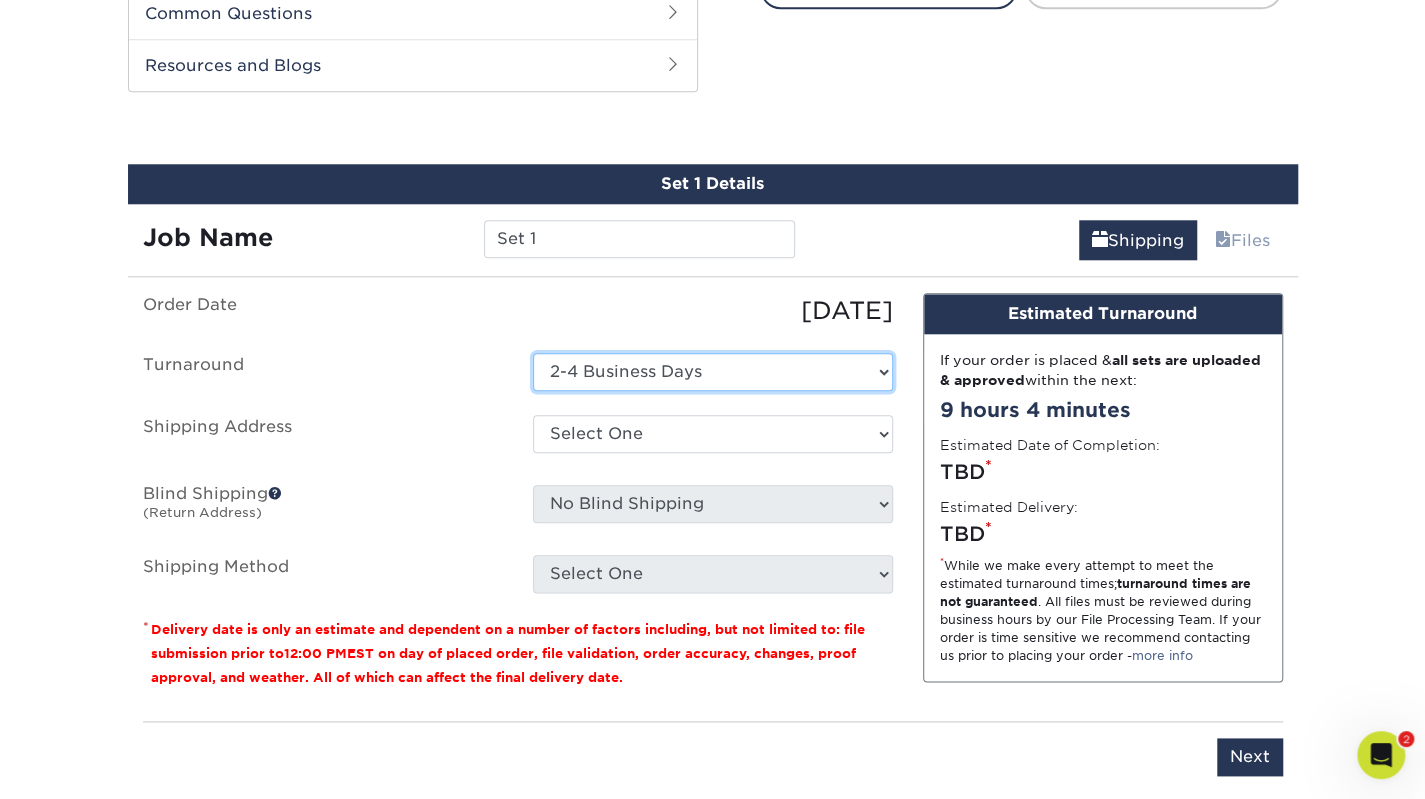 click on "Select One 2-4 Business Days" at bounding box center [713, 372] 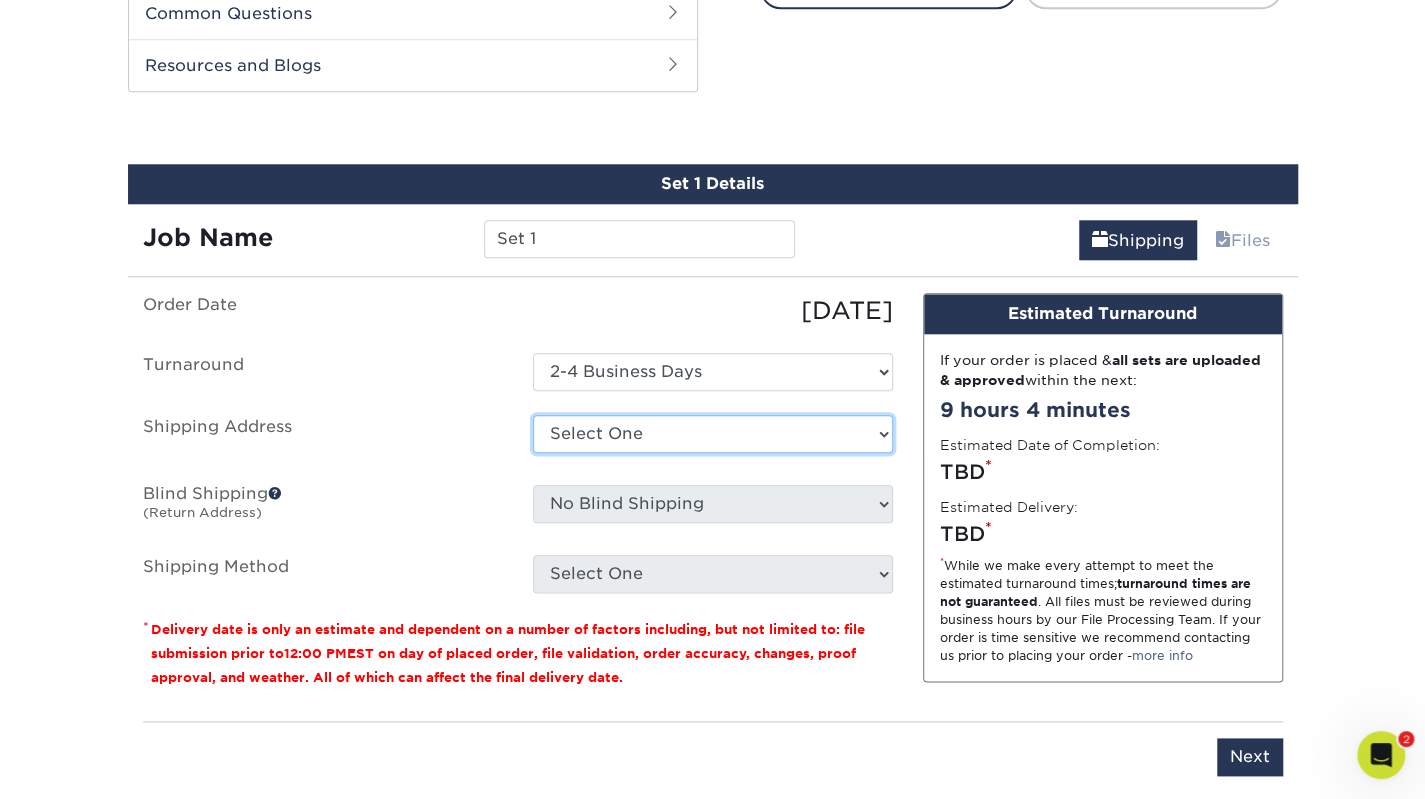 click on "Select One
+ Add New Address
- Login" at bounding box center [713, 434] 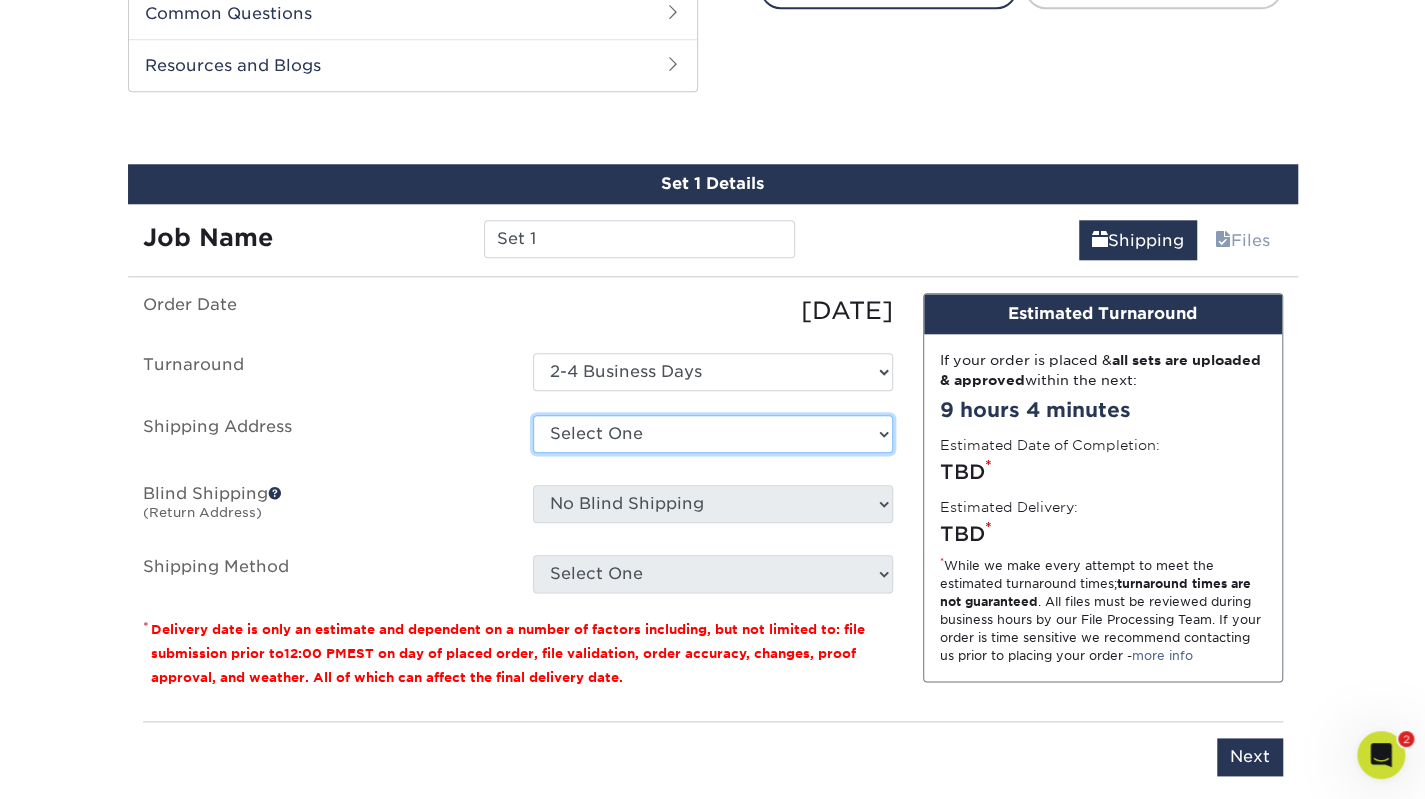 select on "newaddress" 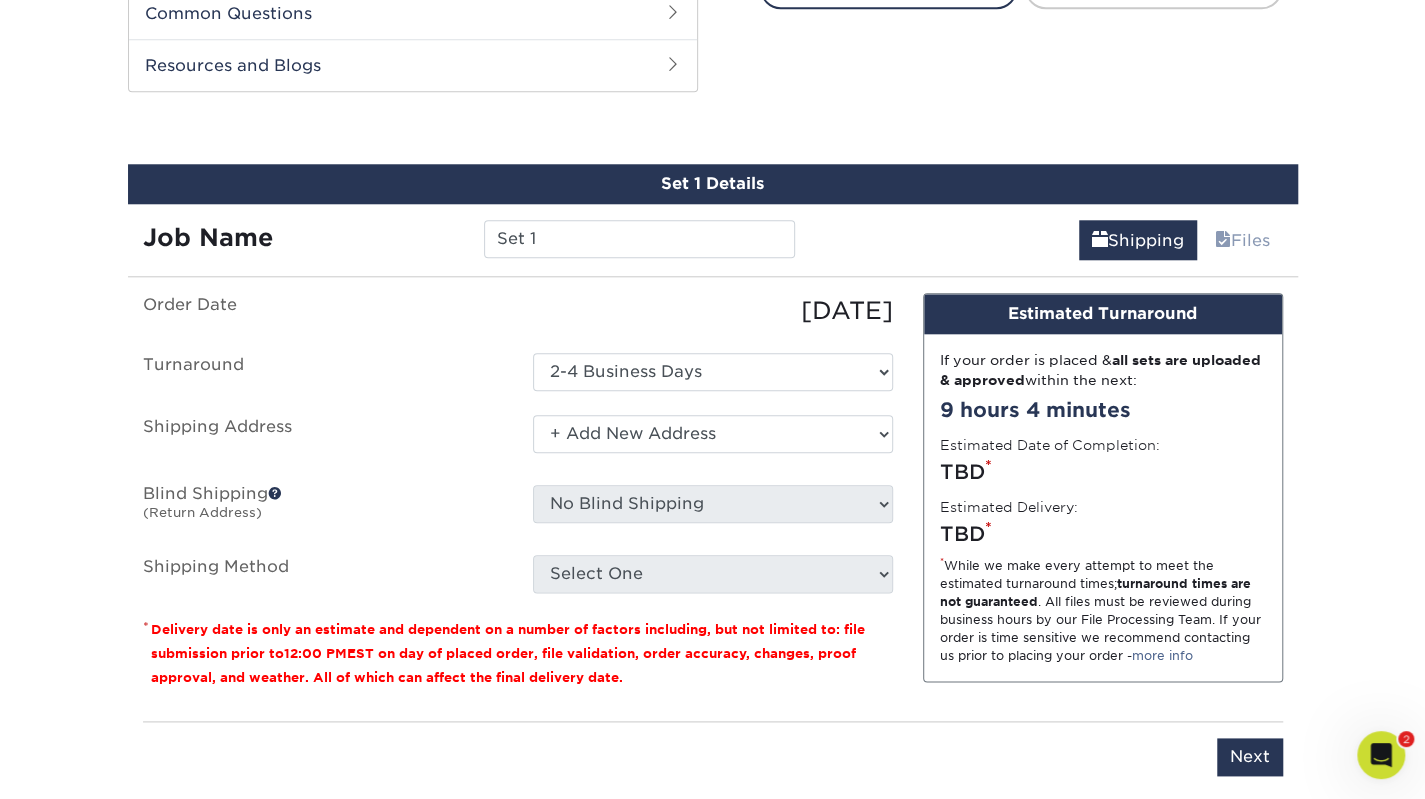 click on "Select One
+ Add New Address
- Login" at bounding box center (713, 434) 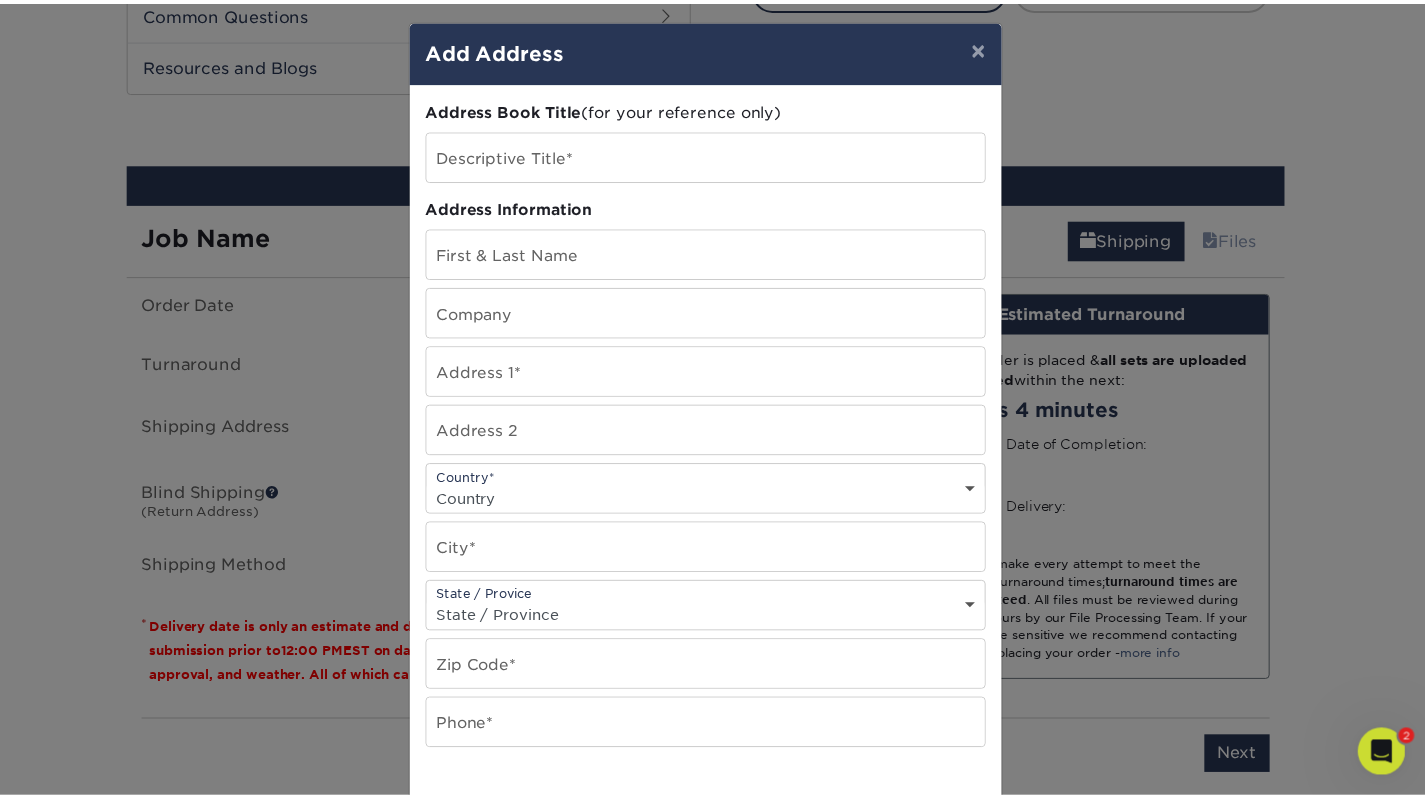 scroll, scrollTop: 16, scrollLeft: 0, axis: vertical 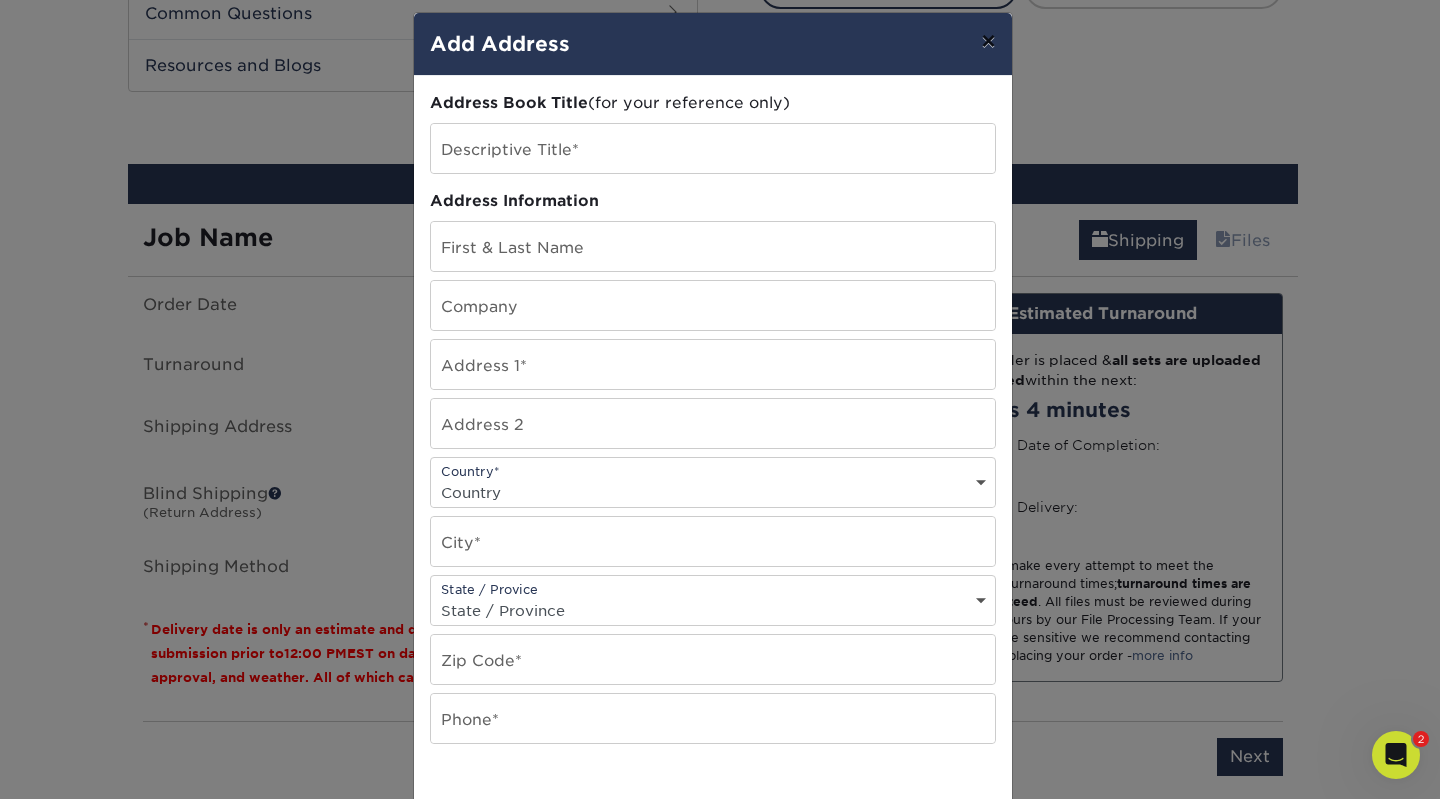 click on "×" at bounding box center [988, 41] 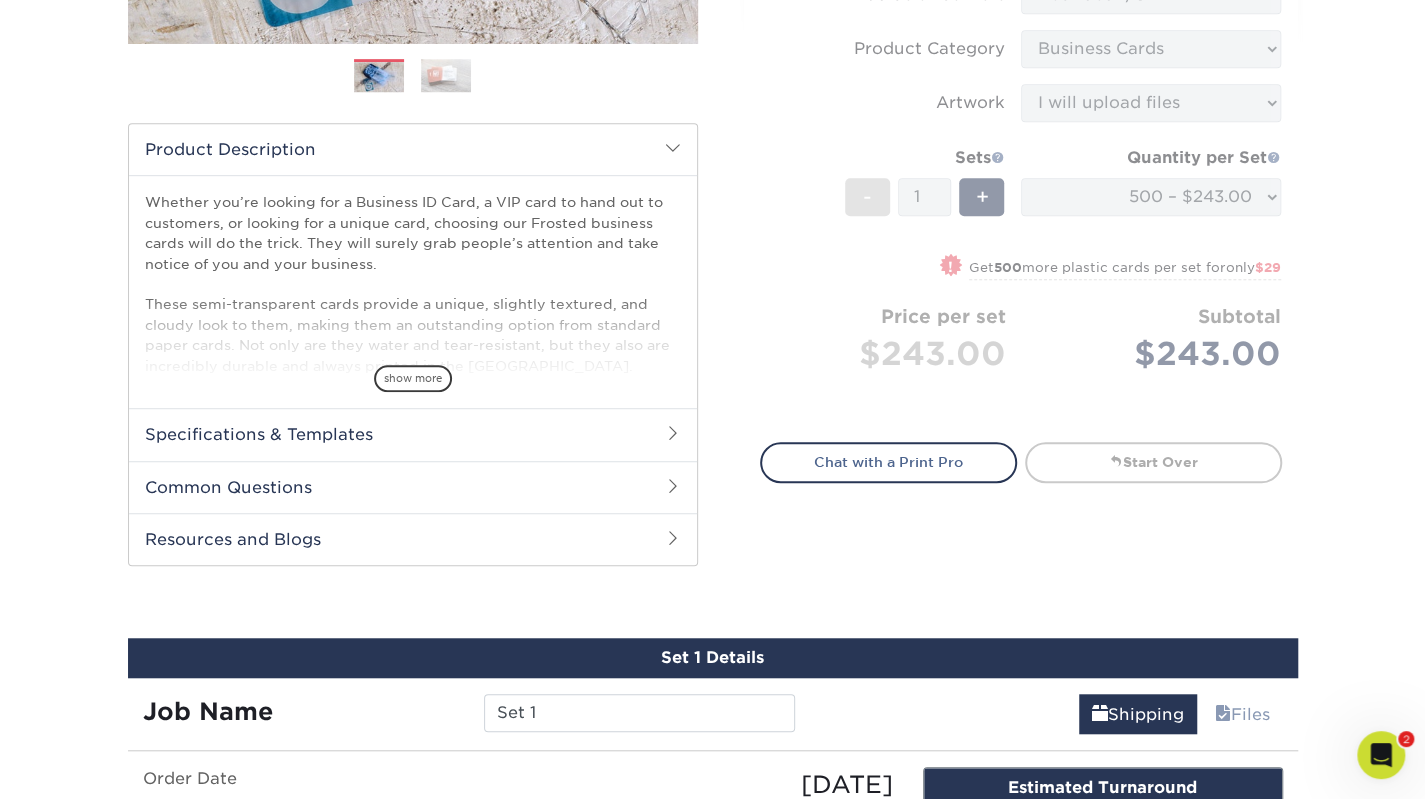 scroll, scrollTop: 526, scrollLeft: 0, axis: vertical 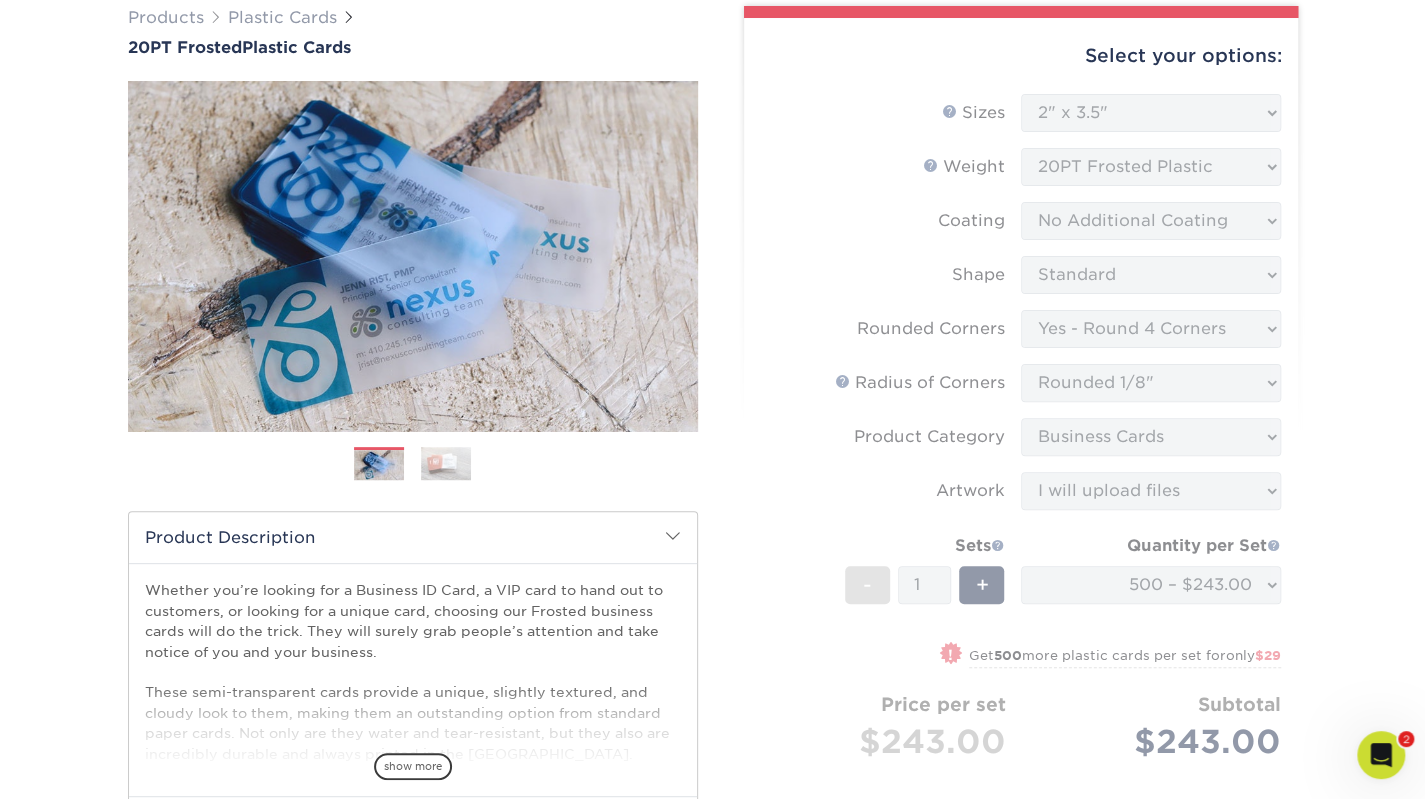drag, startPoint x: 1317, startPoint y: 135, endPoint x: 1282, endPoint y: 109, distance: 43.60046 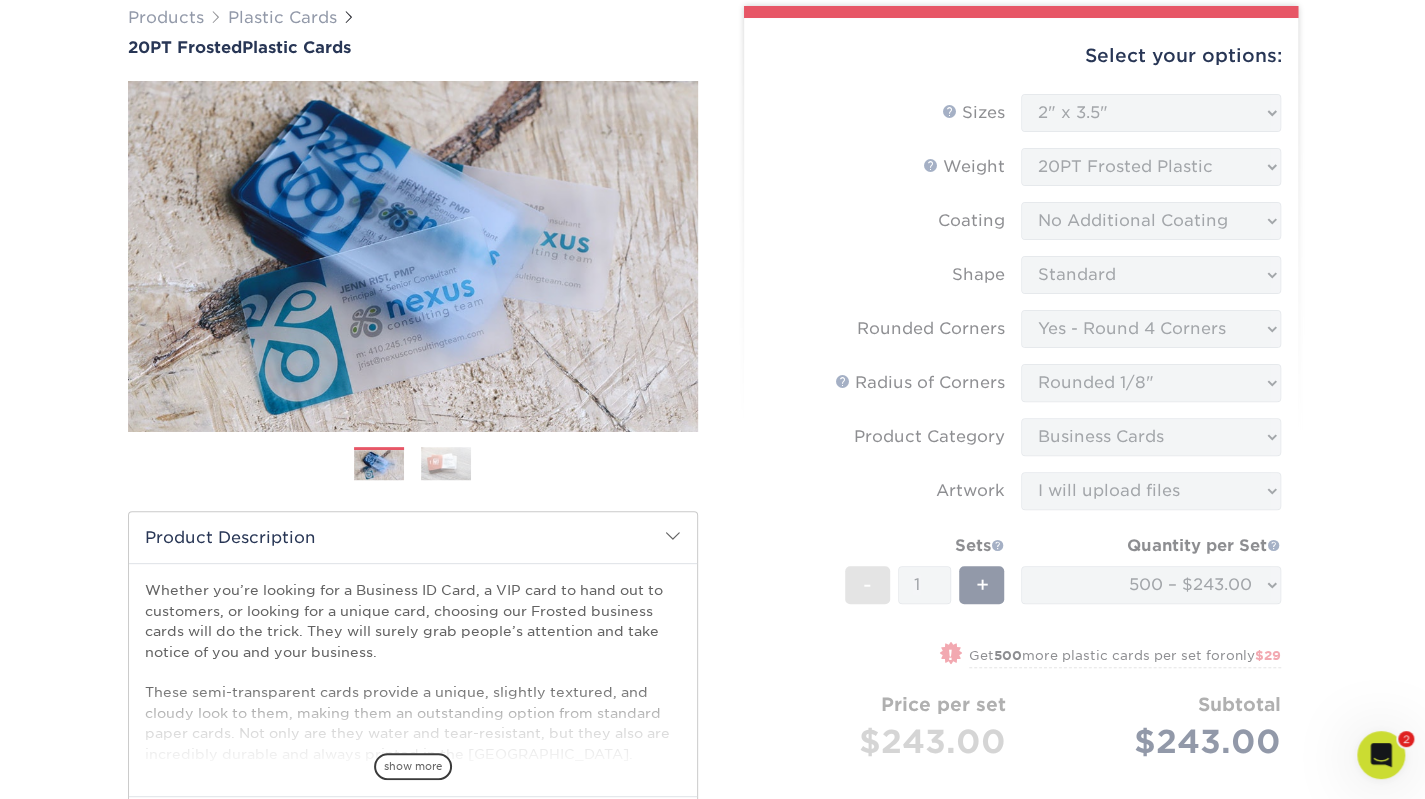 click on "Products
Plastic Cards
20PT Frosted  Plastic Cards
Previous Next  and" at bounding box center [712, 826] 